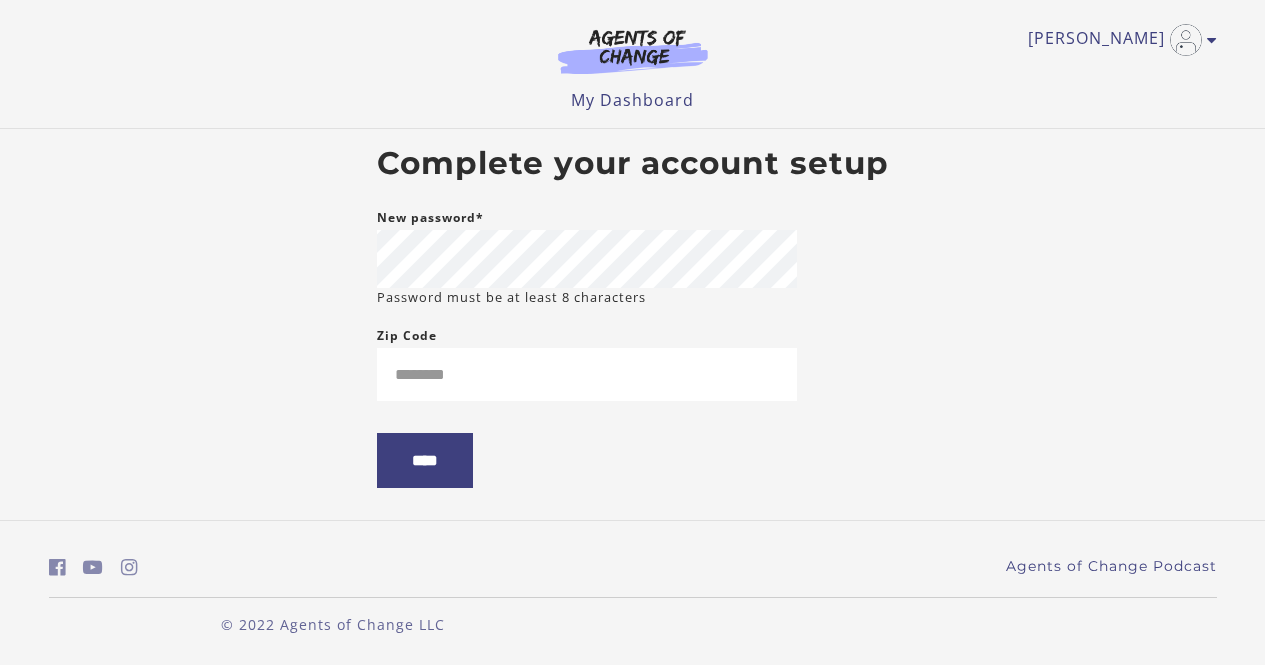 scroll, scrollTop: 6, scrollLeft: 0, axis: vertical 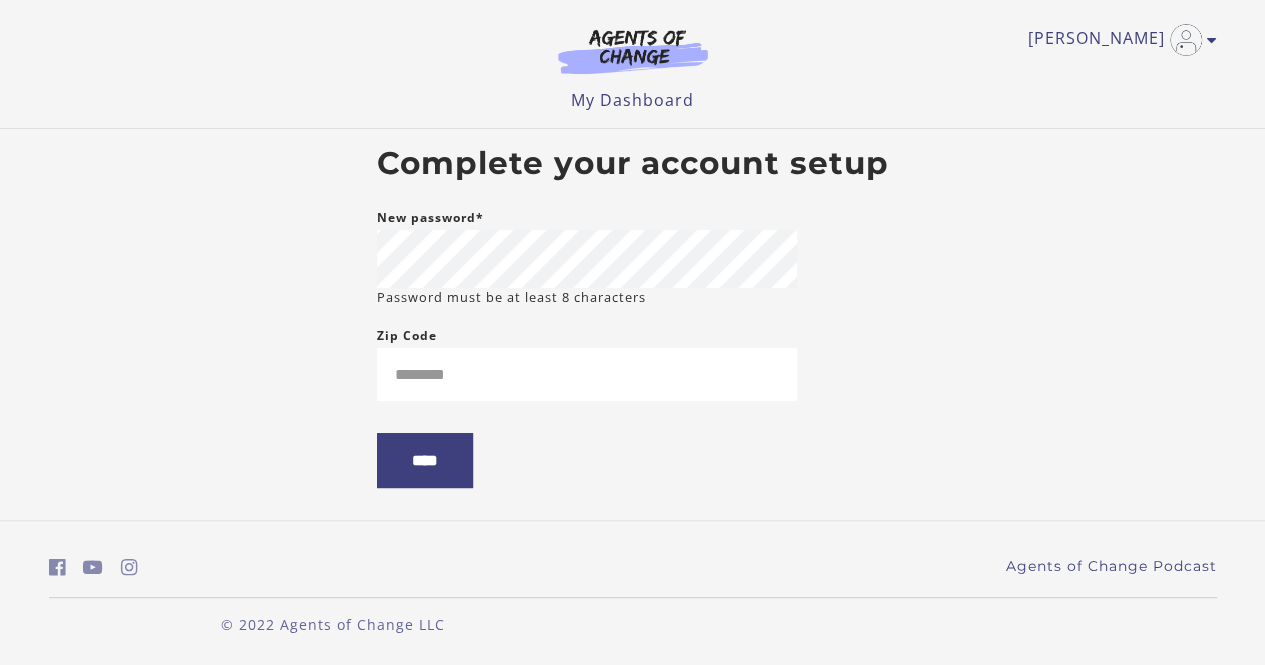 click on "Skip to main content
Diana R
My Account
Support
Sign Out
Toggle menu
Menu
My Dashboard
My Account
Support
Sign Out
Complete your account setup
New password*
Password must be at least 8 characters
Zip Code
****" at bounding box center [632, 332] 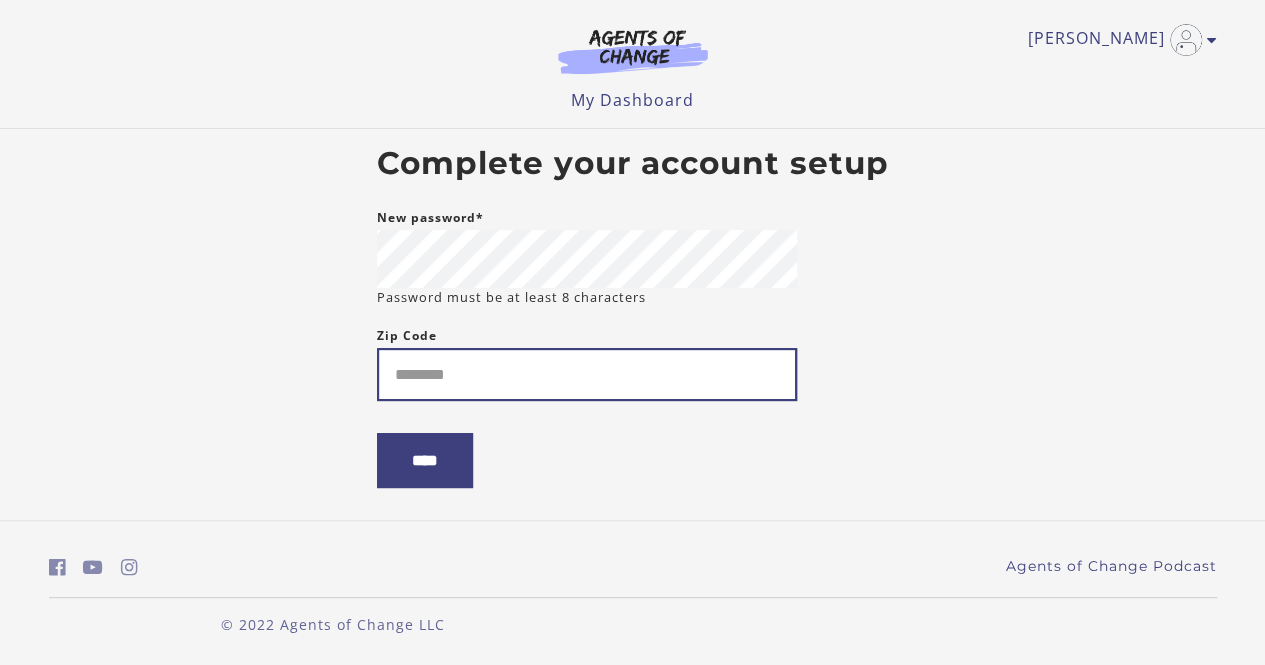 click on "Zip Code" at bounding box center [587, 374] 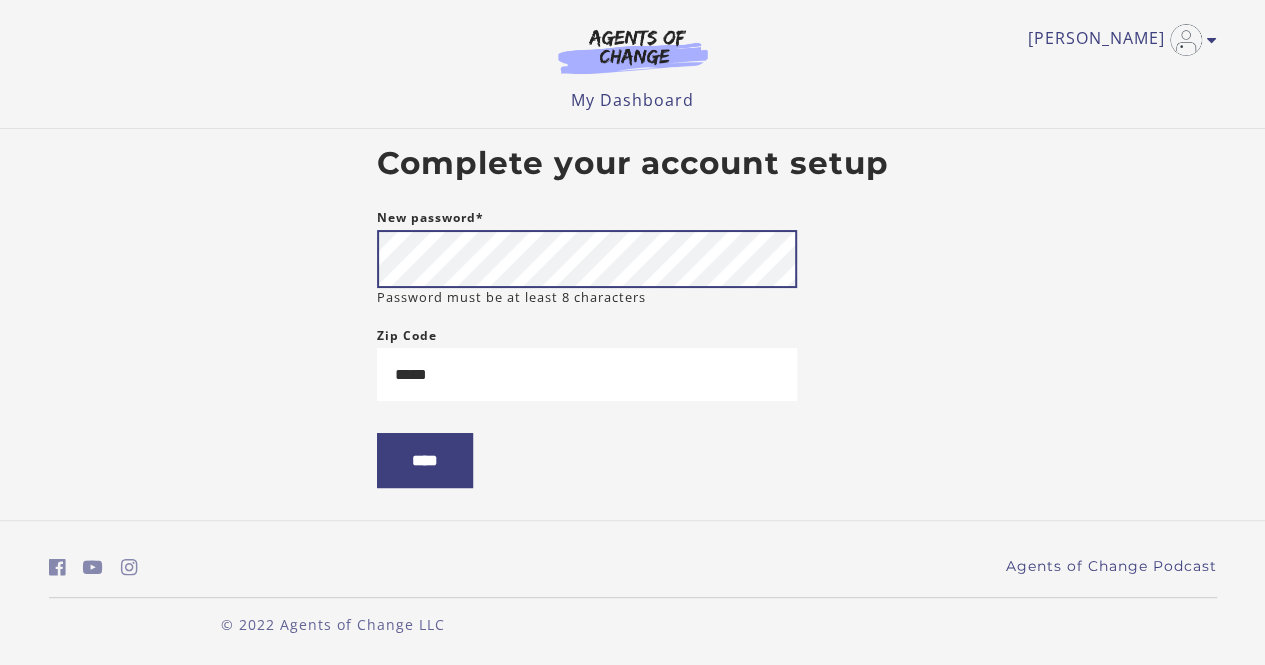 click on "Skip to main content
Diana R
My Account
Support
Sign Out
Toggle menu
Menu
My Dashboard
My Account
Support
Sign Out
Complete your account setup
New password*
Password must be at least 8 characters
Zip Code
*****
****" at bounding box center (632, 332) 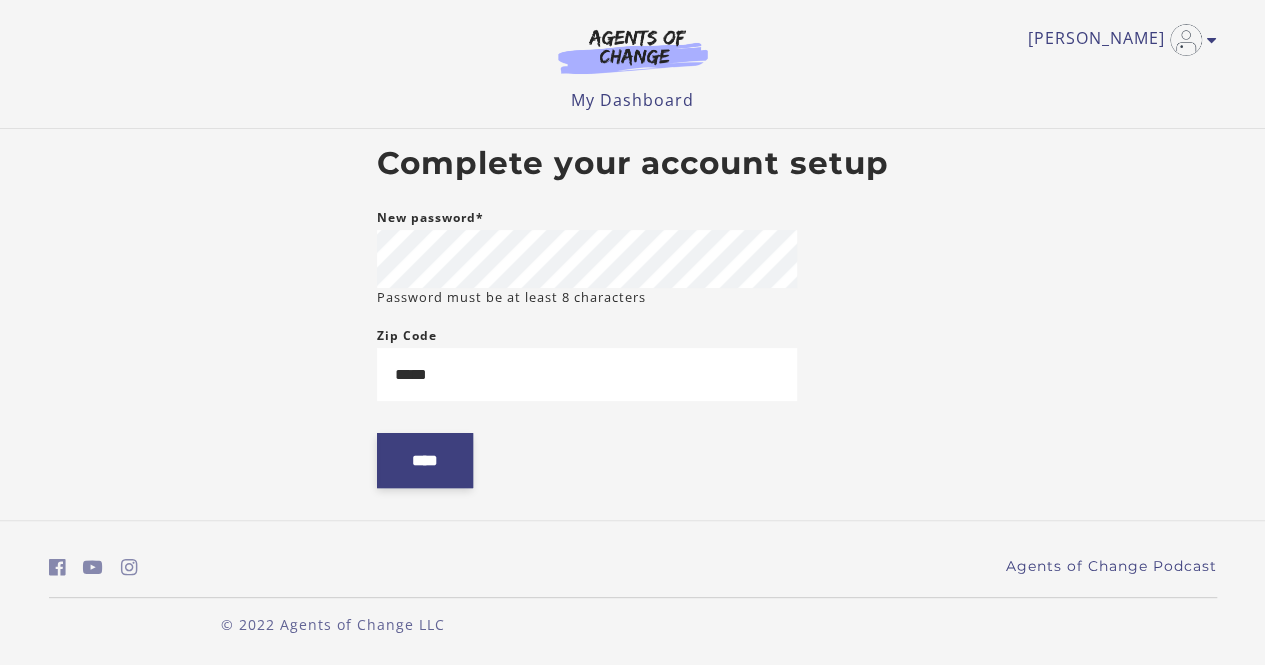 click on "****" at bounding box center [425, 460] 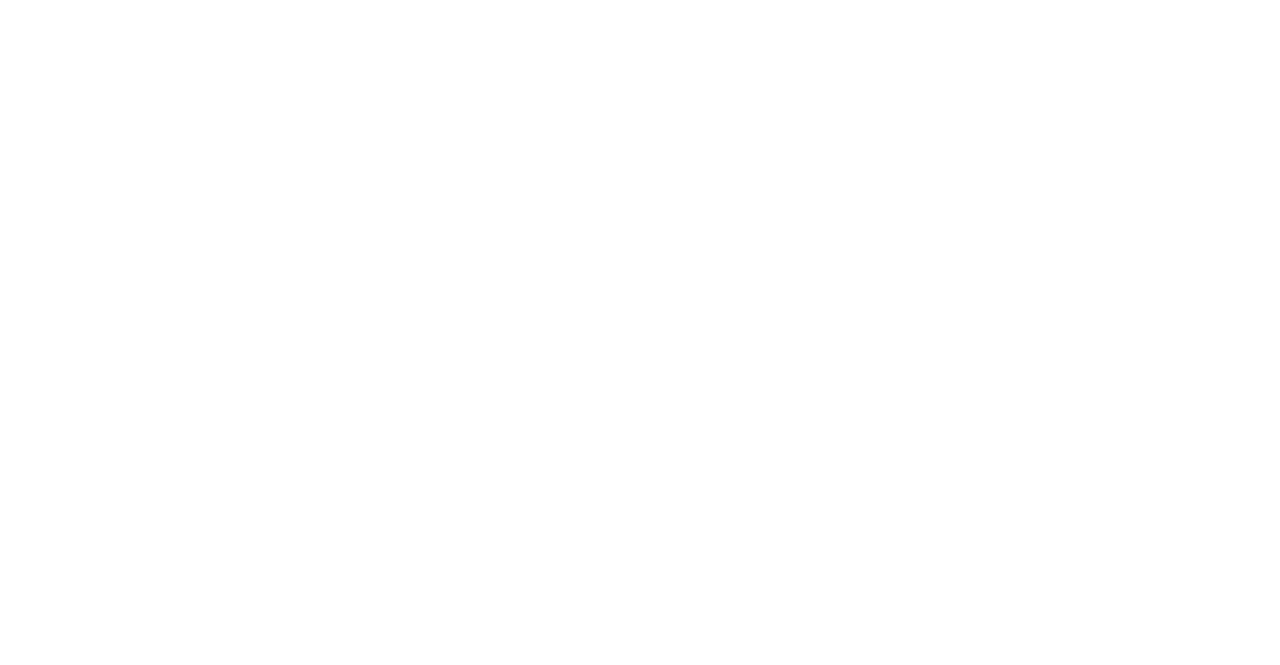 scroll, scrollTop: 0, scrollLeft: 0, axis: both 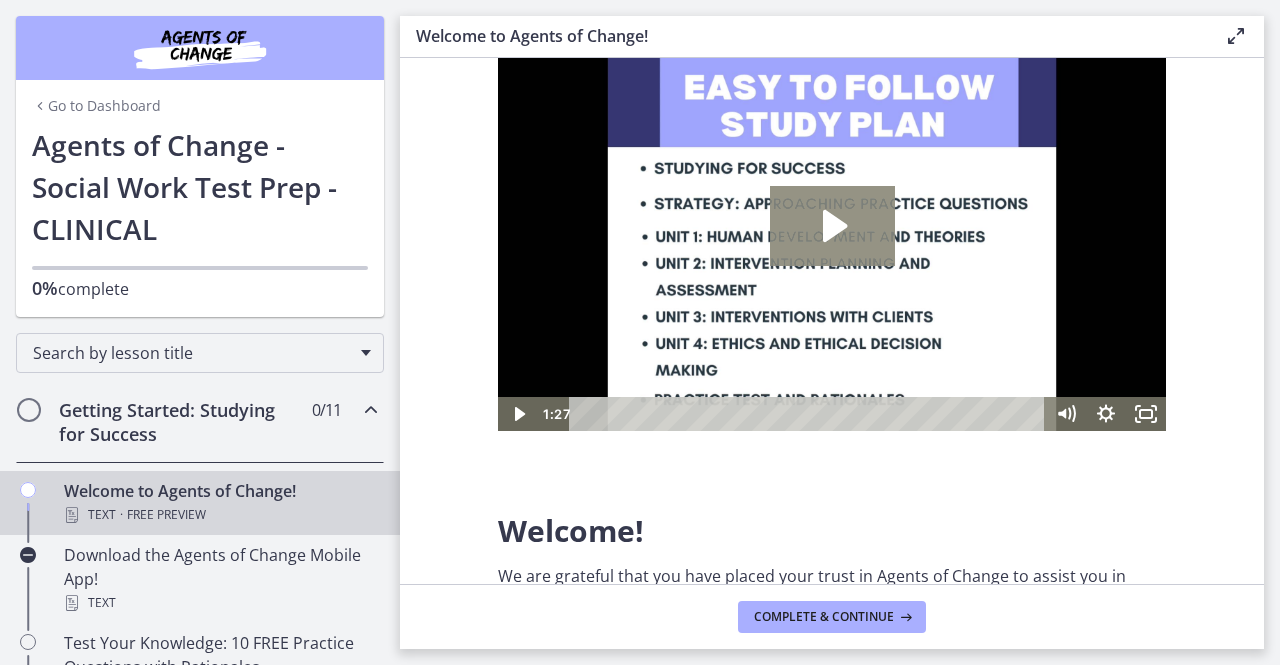 click 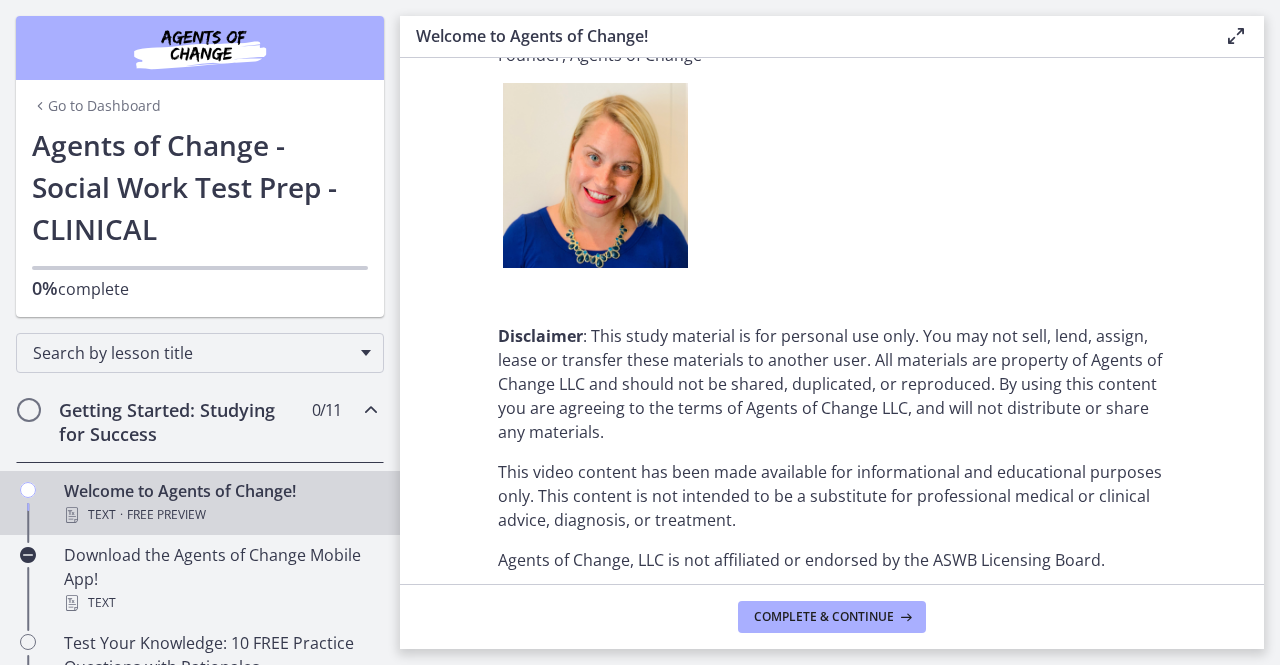 scroll, scrollTop: 2590, scrollLeft: 0, axis: vertical 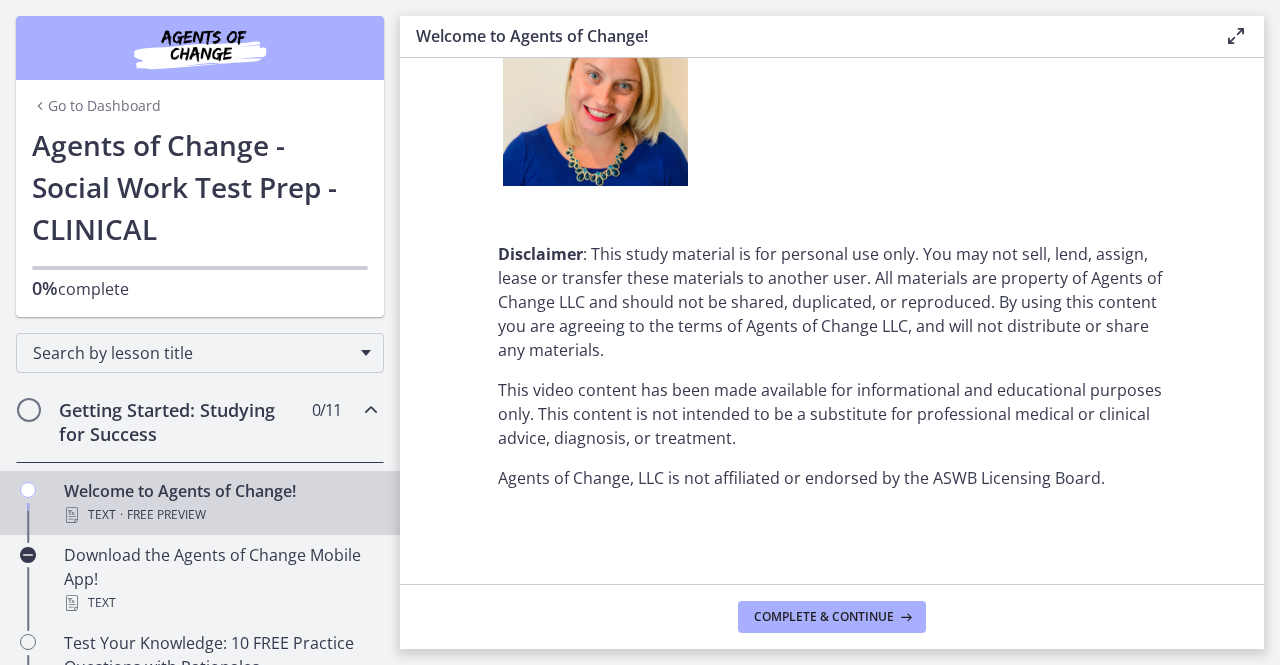 click on "Agents of Change, LLC is not affiliated or endorsed by the ASWB Licensing Board." at bounding box center [832, 478] 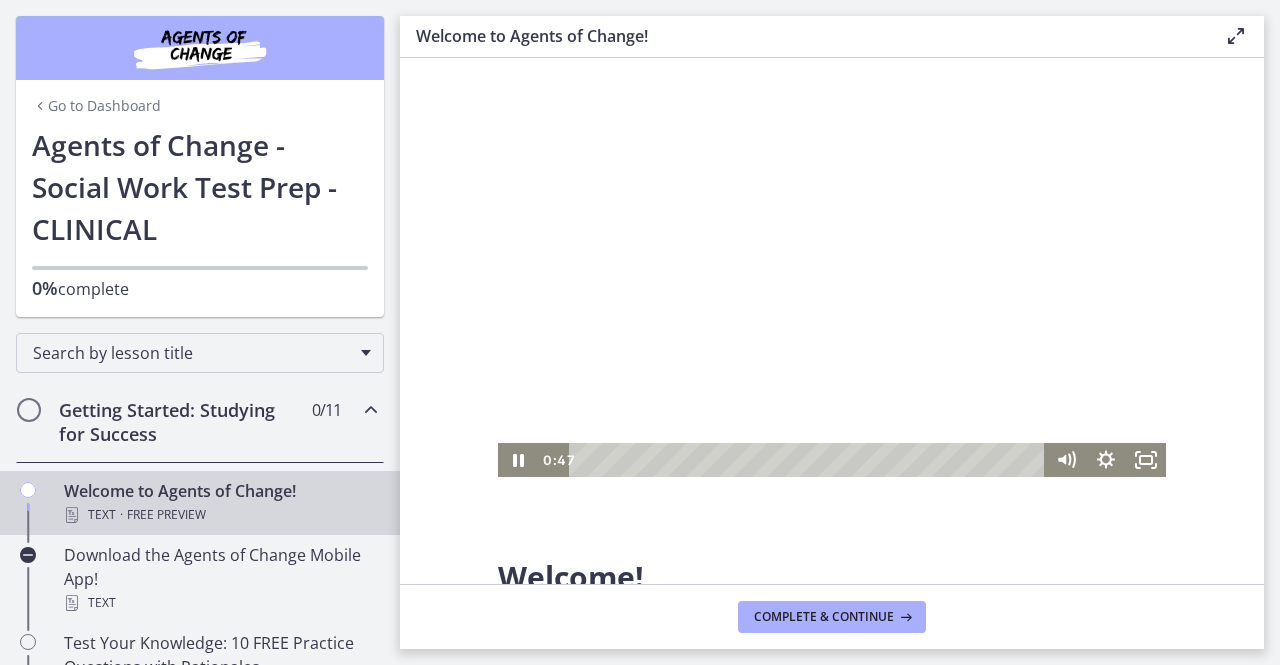 scroll, scrollTop: 14, scrollLeft: 0, axis: vertical 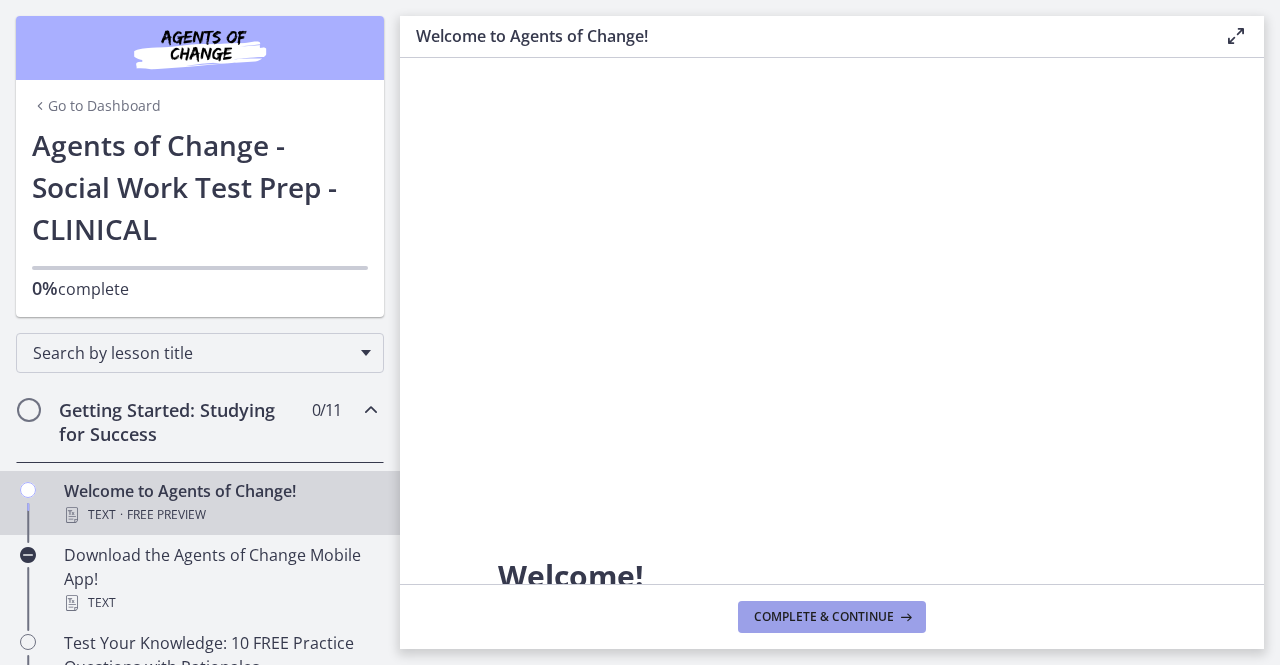 click on "Complete & continue" at bounding box center [824, 617] 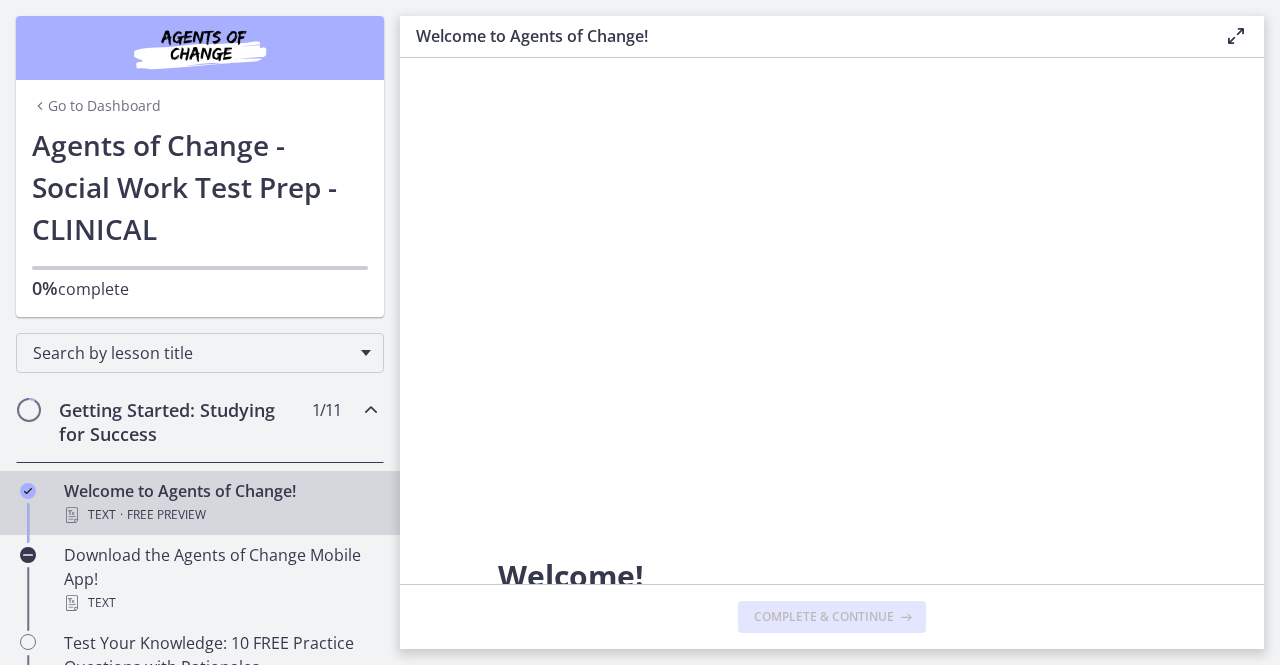 scroll, scrollTop: 0, scrollLeft: 0, axis: both 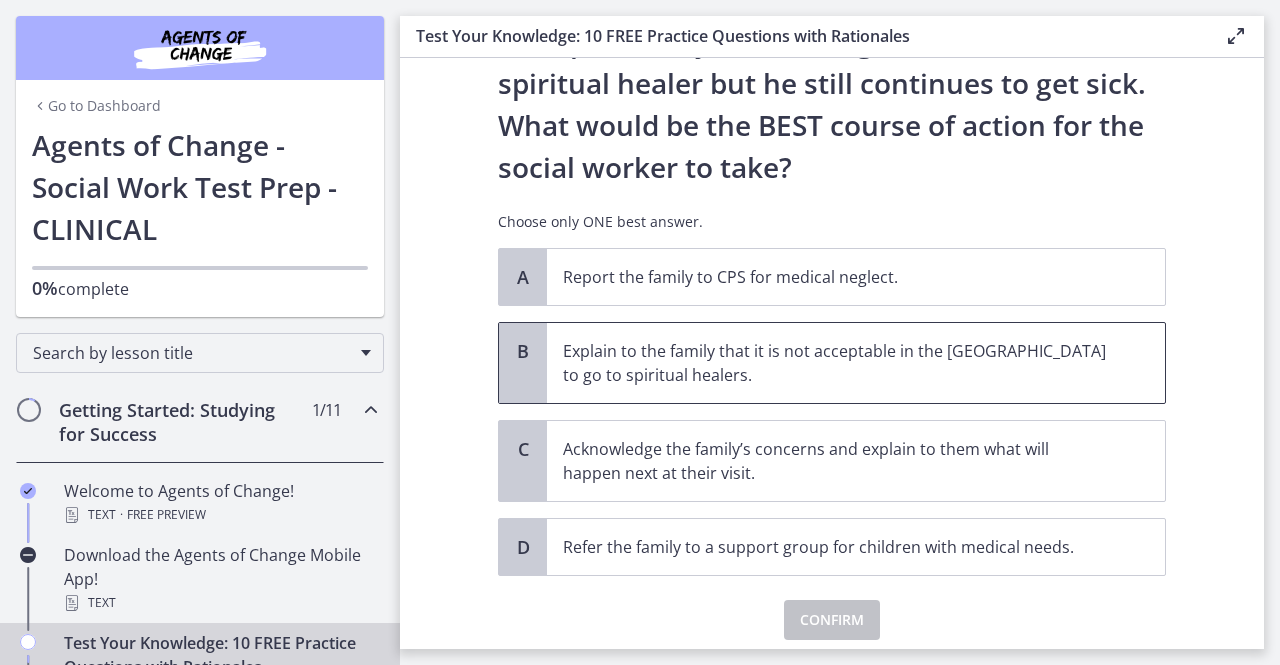 click on "Explain to the family that it is not acceptable in the US to go to spiritual healers." at bounding box center [856, 363] 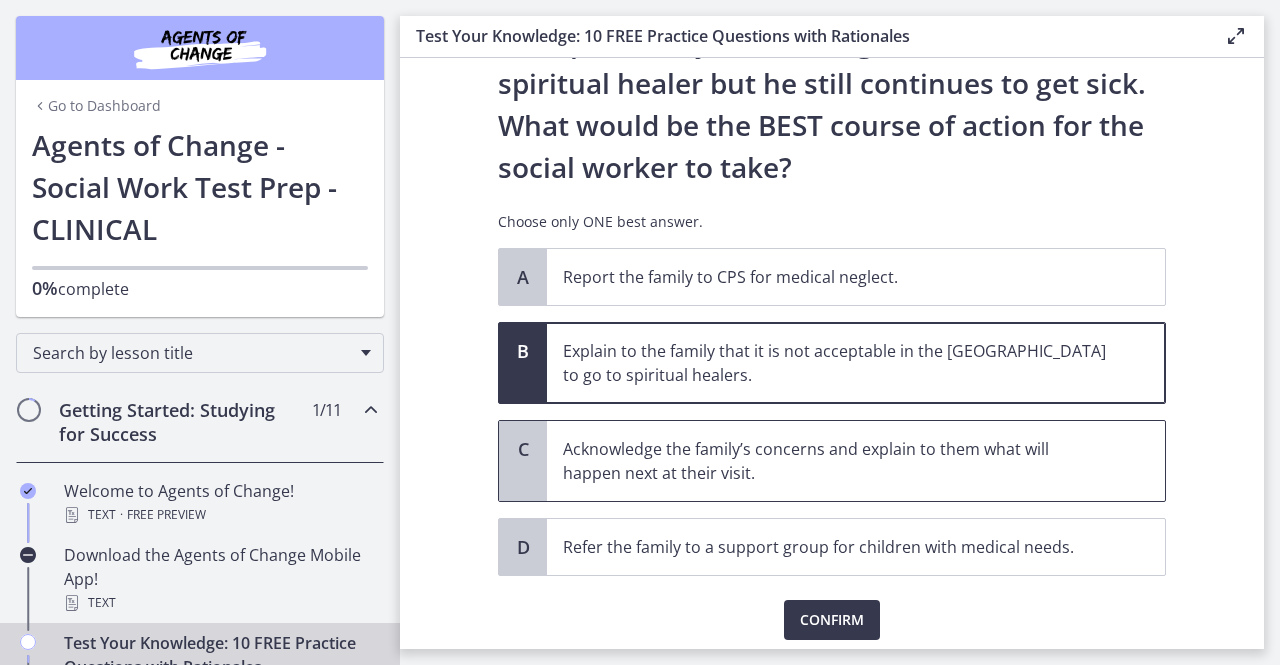 click on "Acknowledge the family’s concerns and explain to them what will happen next at their visit." at bounding box center (836, 461) 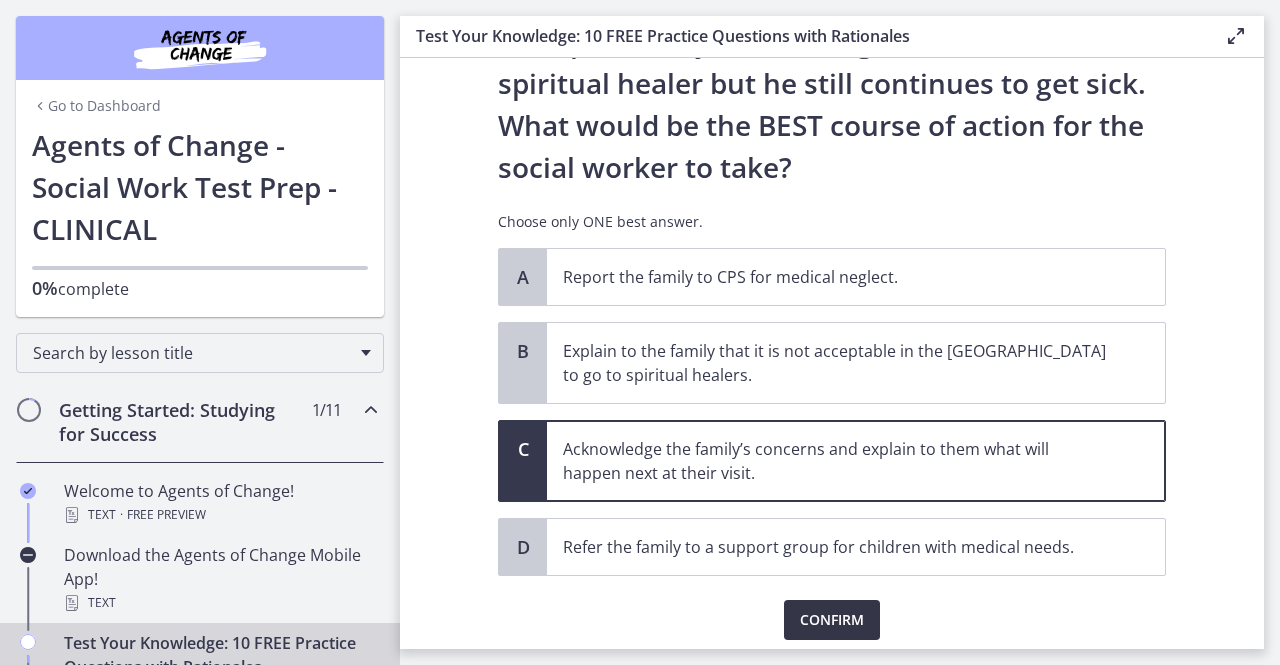 click on "Confirm" at bounding box center (832, 620) 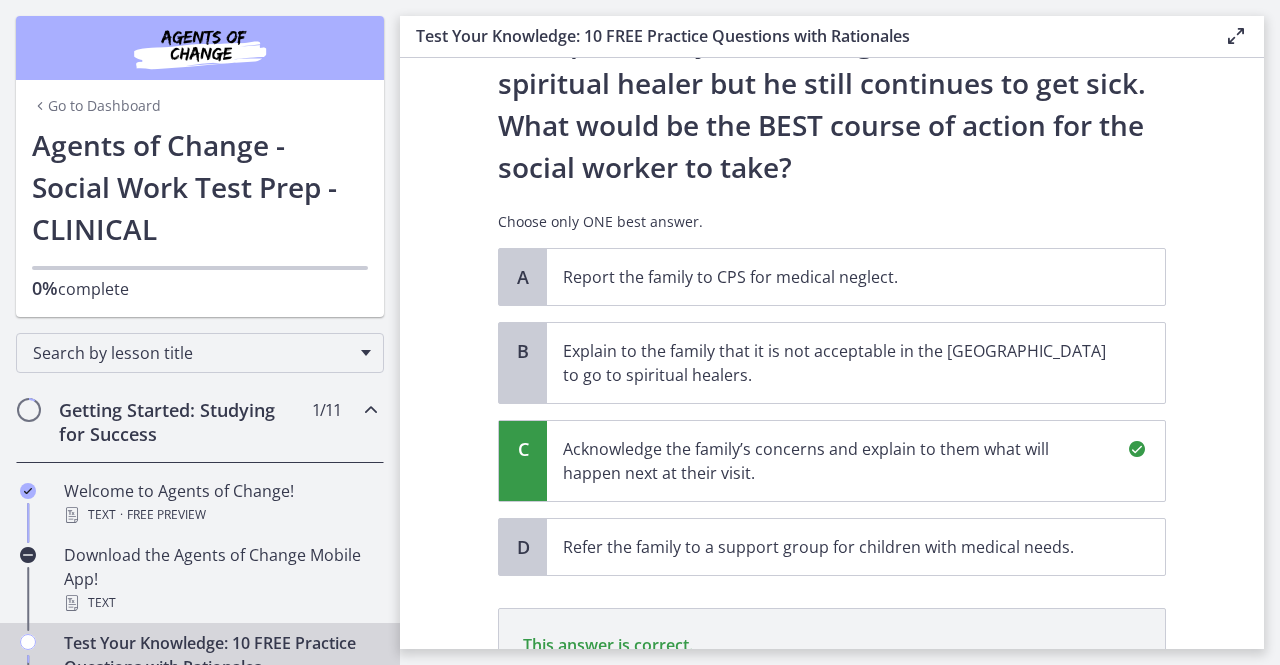 scroll, scrollTop: 697, scrollLeft: 0, axis: vertical 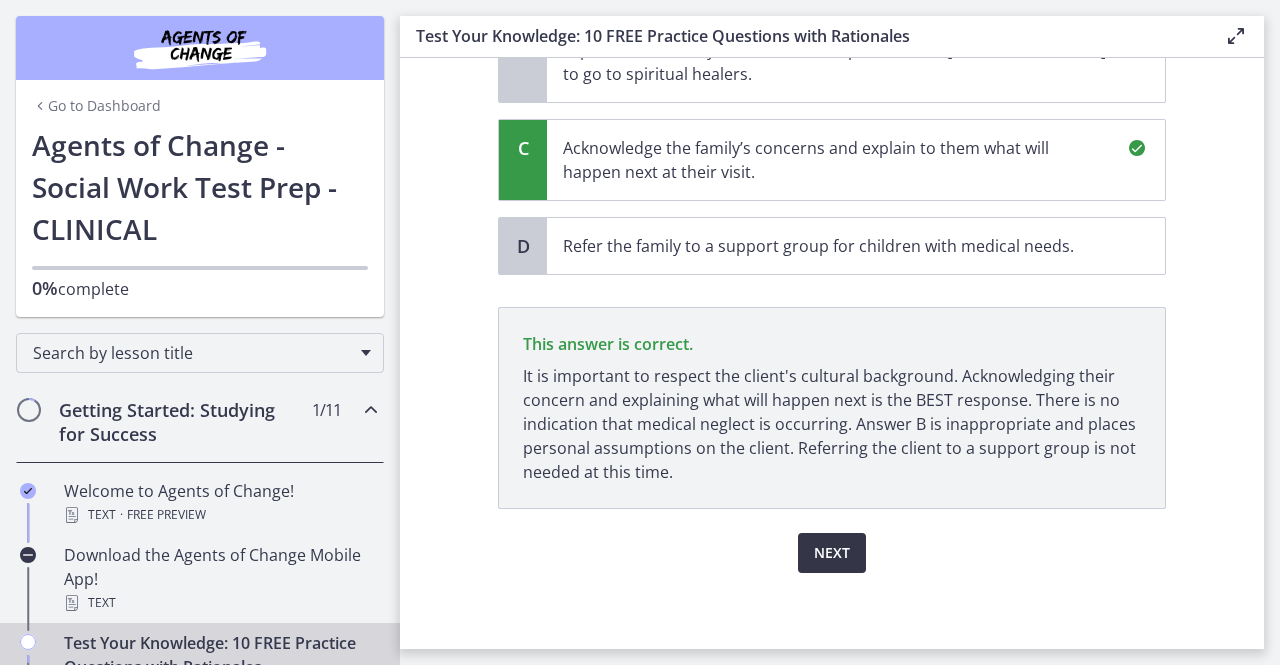 click on "Next" at bounding box center [832, 553] 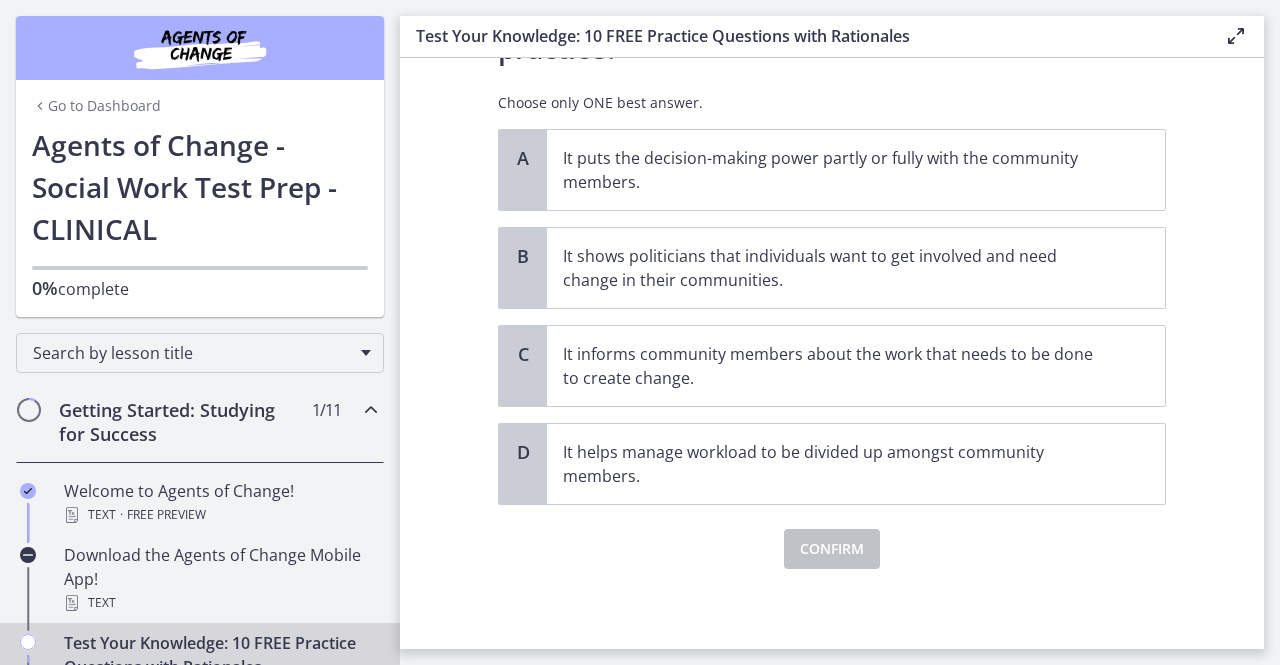 scroll, scrollTop: 0, scrollLeft: 0, axis: both 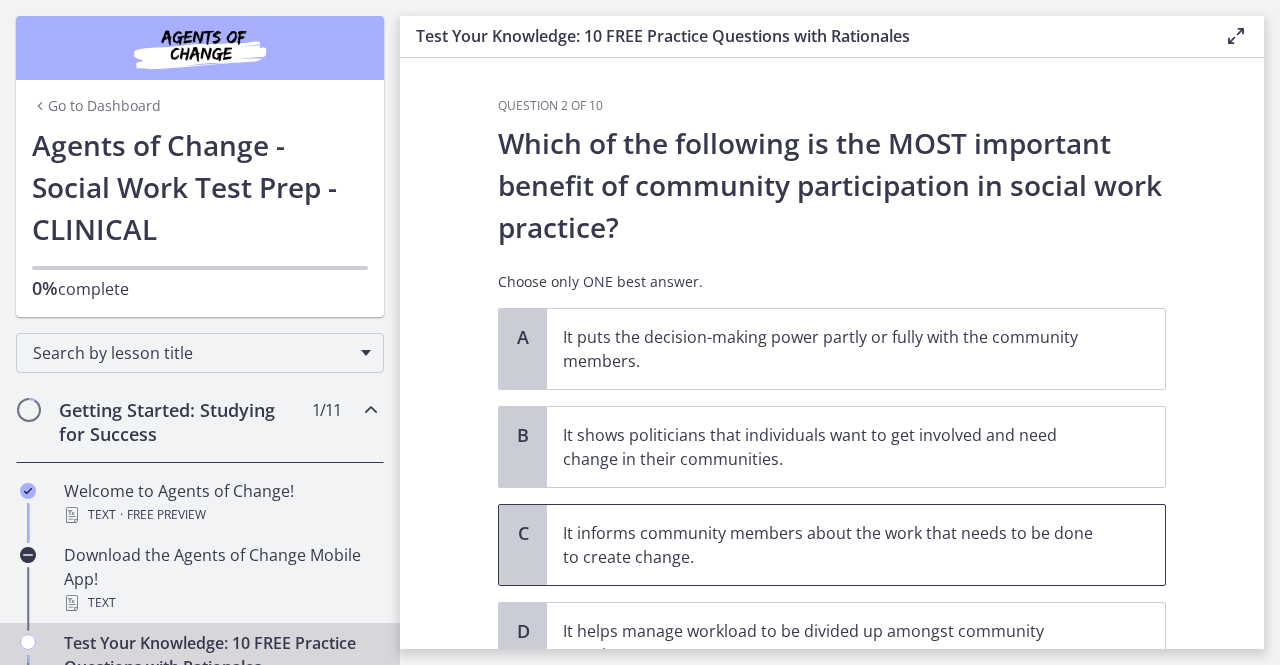 click on "It informs community members about the work that needs to be done to create change." at bounding box center [836, 545] 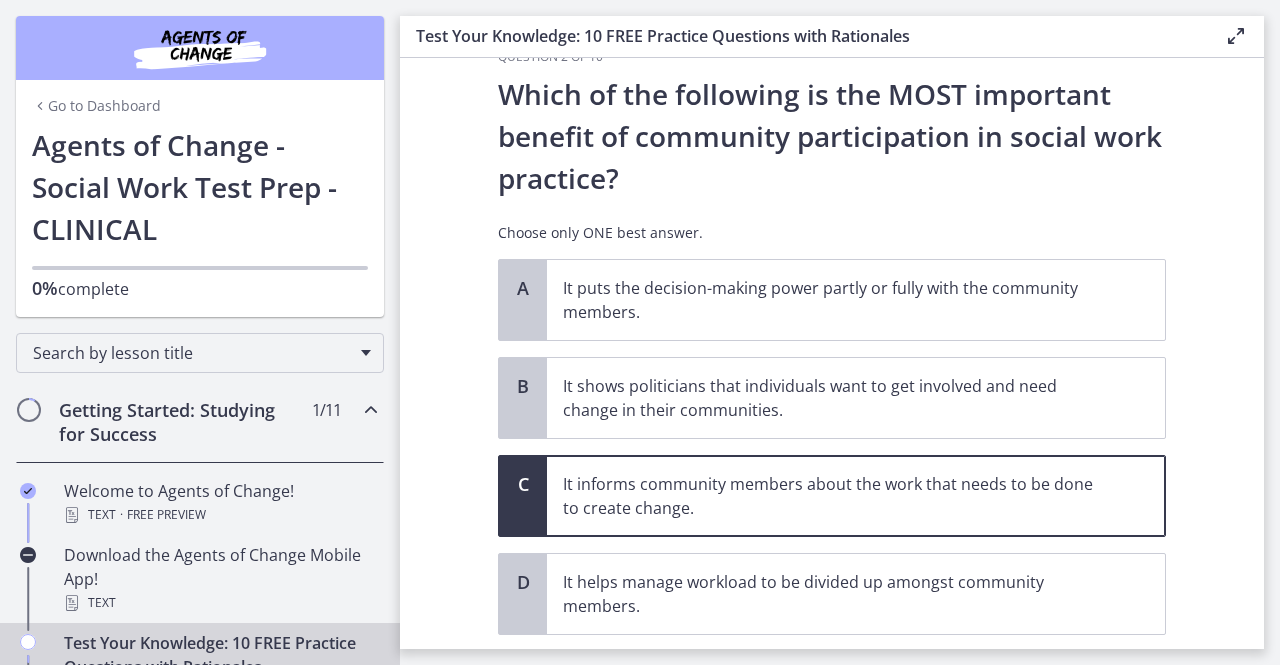 scroll, scrollTop: 57, scrollLeft: 0, axis: vertical 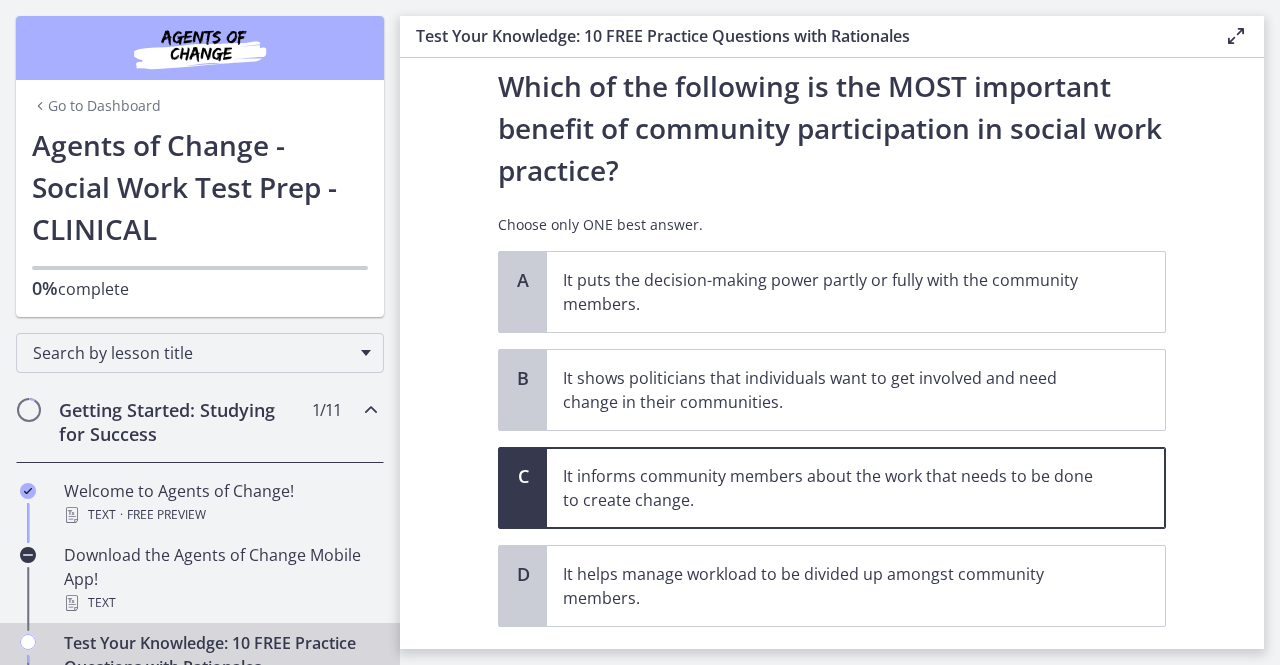 click on "Question   2   of   10
Which of the following is the MOST important benefit of community participation in social work practice?
Choose only ONE best answer.
A
It puts the decision-making power partly or fully with the community members.
B
It shows politicians that individuals want to get involved and need change in their communities.
C
It informs community members about the work that needs to be done to create change.
D
It helps manage workload to be divided up amongst community members.
Confirm" 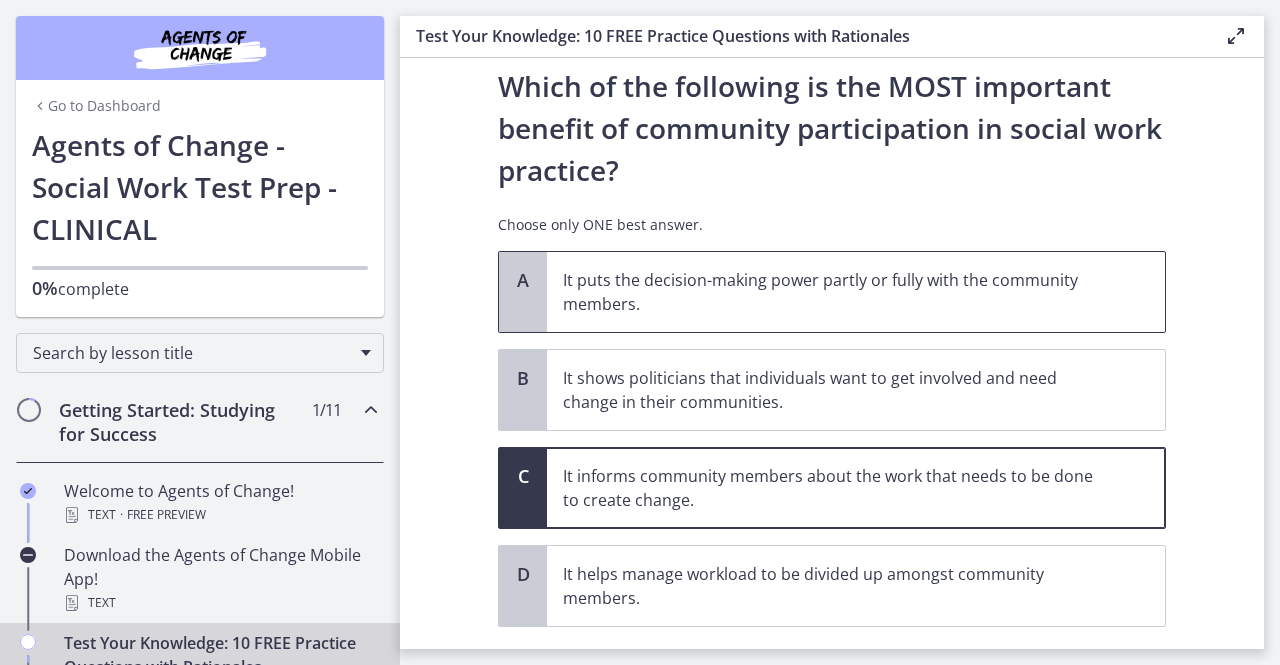 click on "It puts the decision-making power partly or fully with the community members." at bounding box center [836, 292] 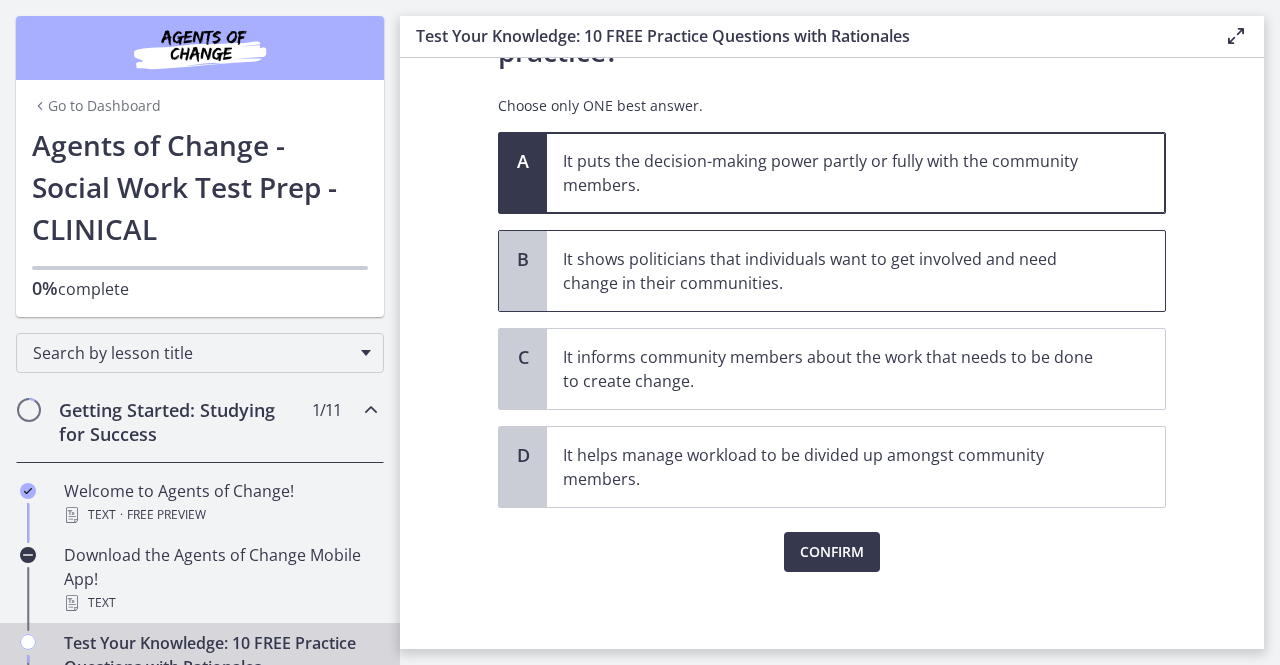 scroll, scrollTop: 174, scrollLeft: 0, axis: vertical 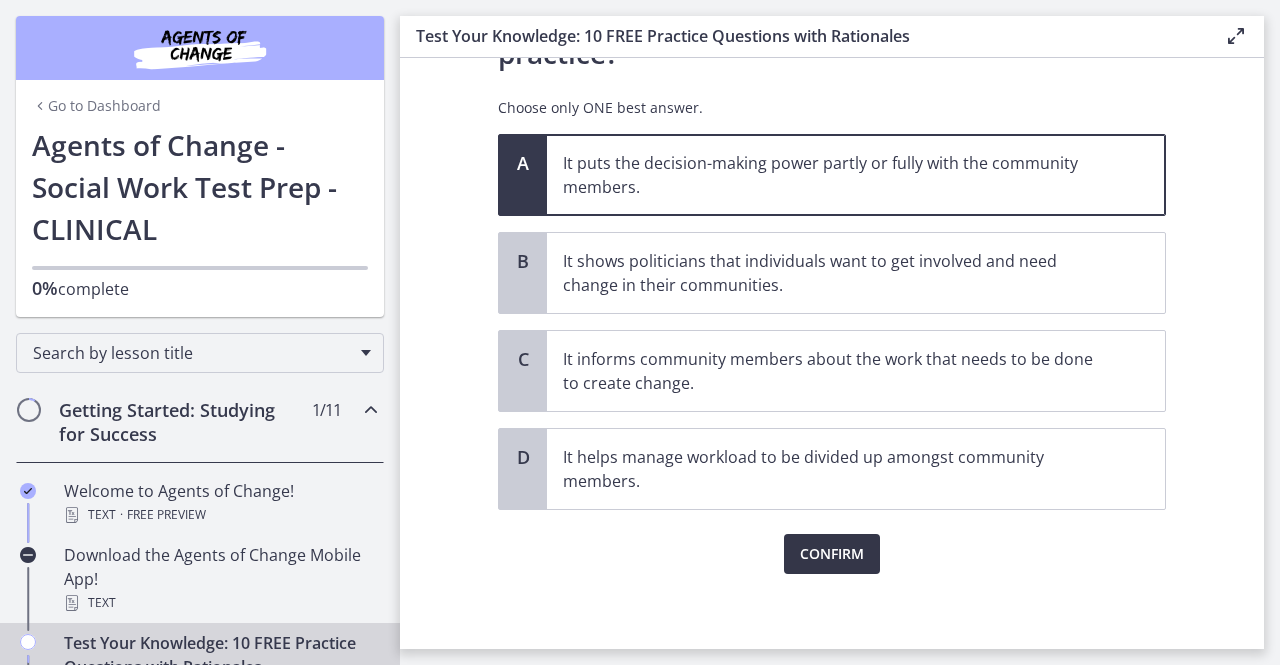 click on "Confirm" at bounding box center (832, 554) 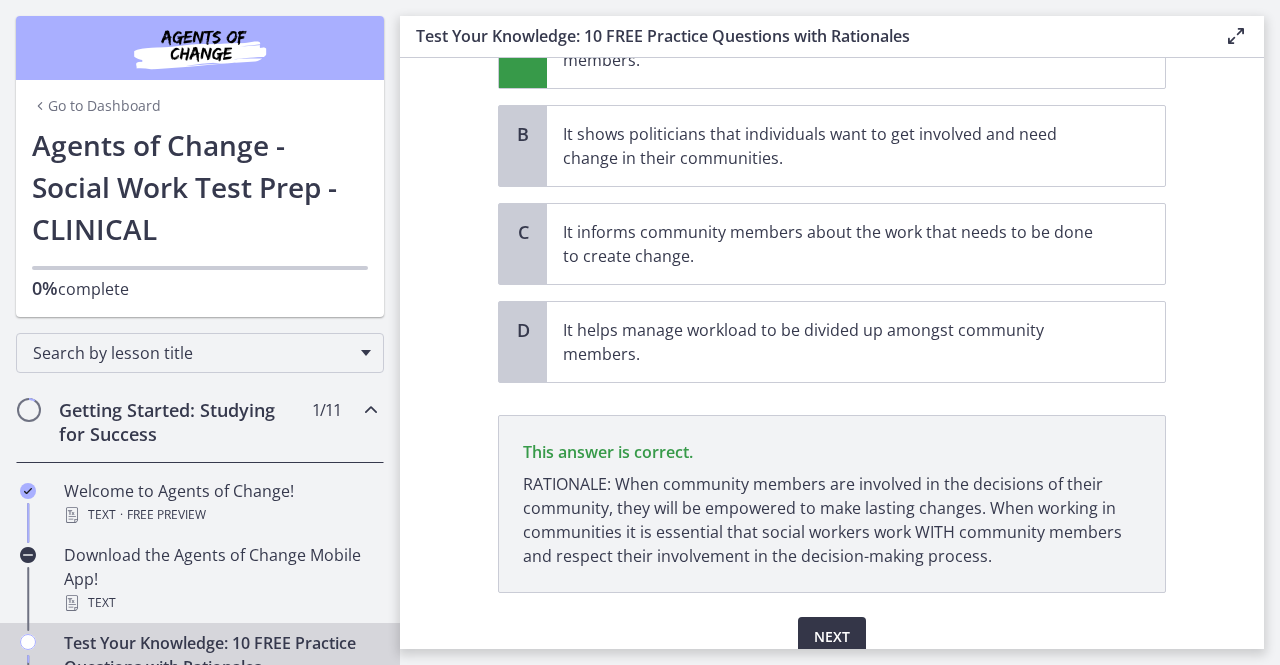 scroll, scrollTop: 385, scrollLeft: 0, axis: vertical 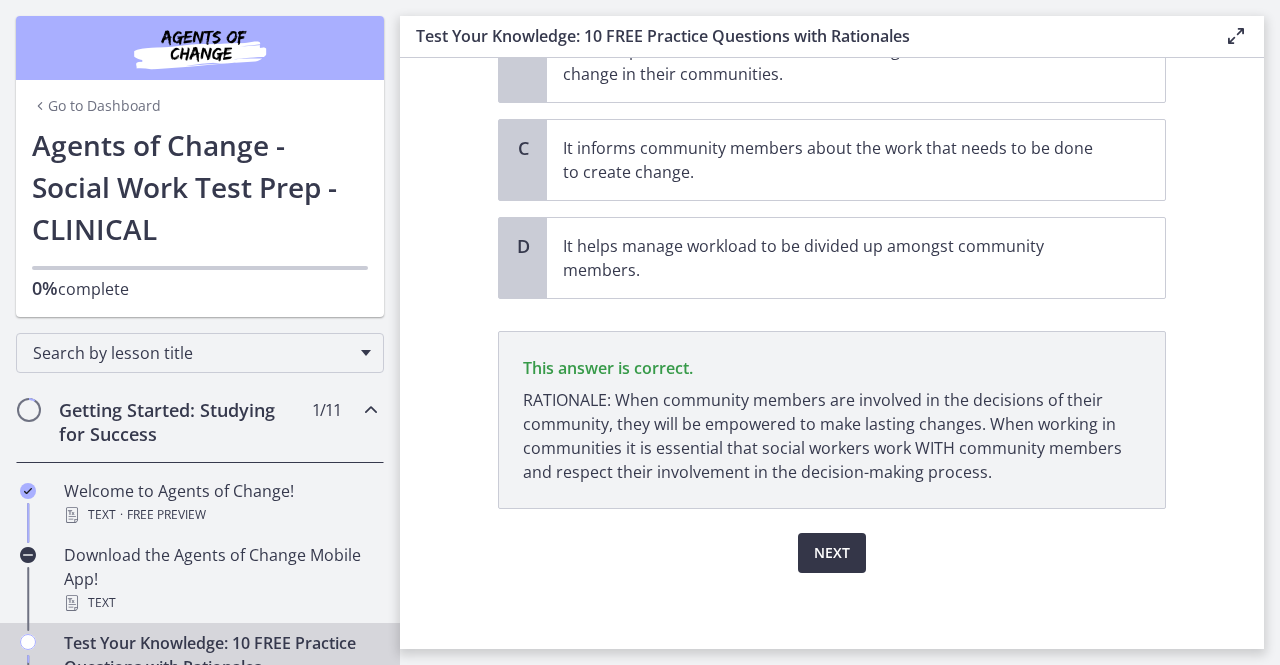click on "Next" at bounding box center [832, 553] 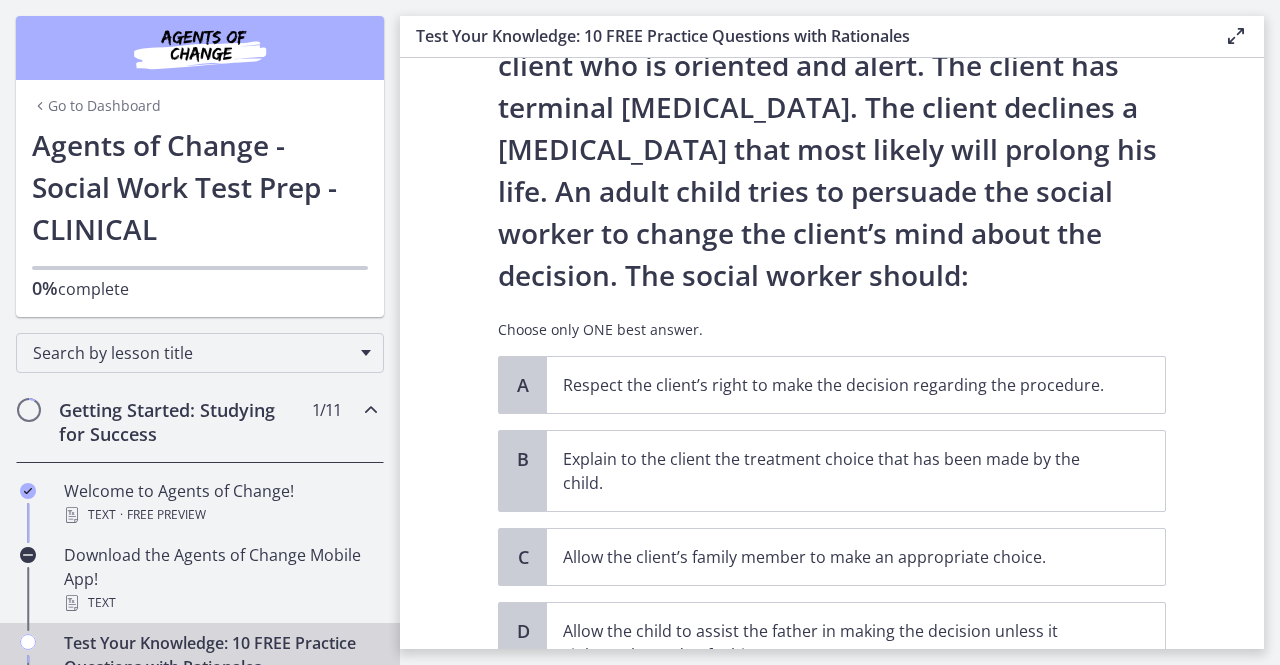 scroll, scrollTop: 121, scrollLeft: 0, axis: vertical 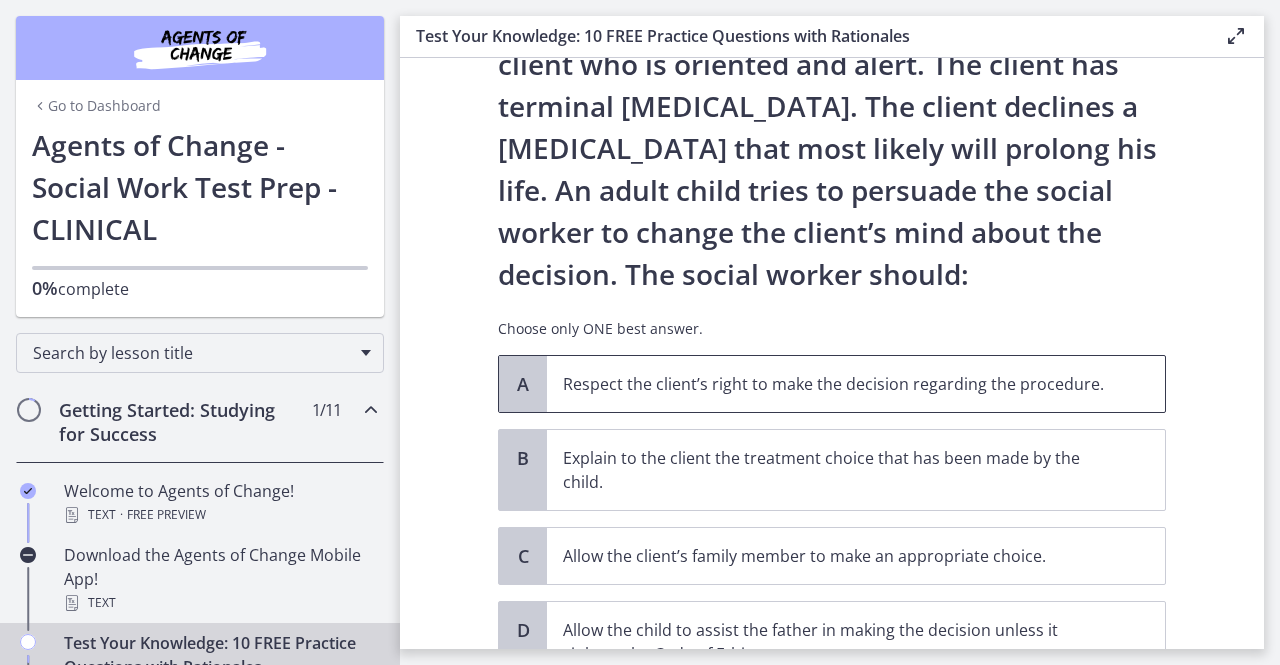 click on "Respect the client’s right to make the decision regarding the procedure." at bounding box center (856, 384) 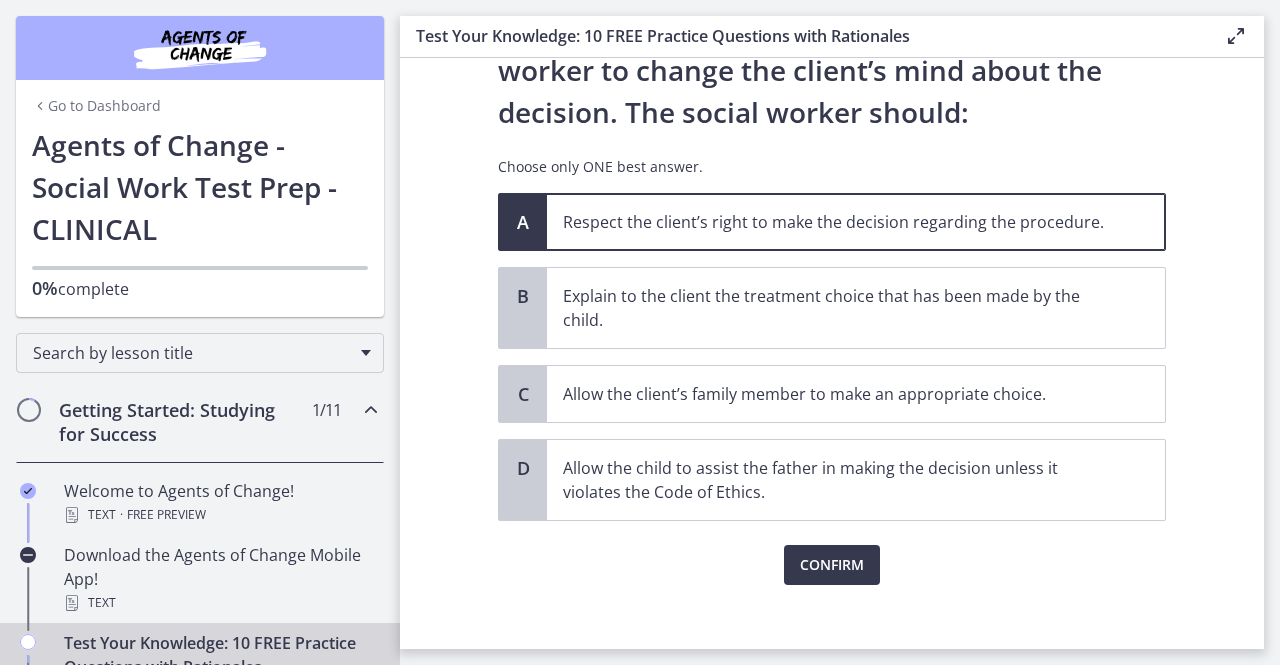 scroll, scrollTop: 284, scrollLeft: 0, axis: vertical 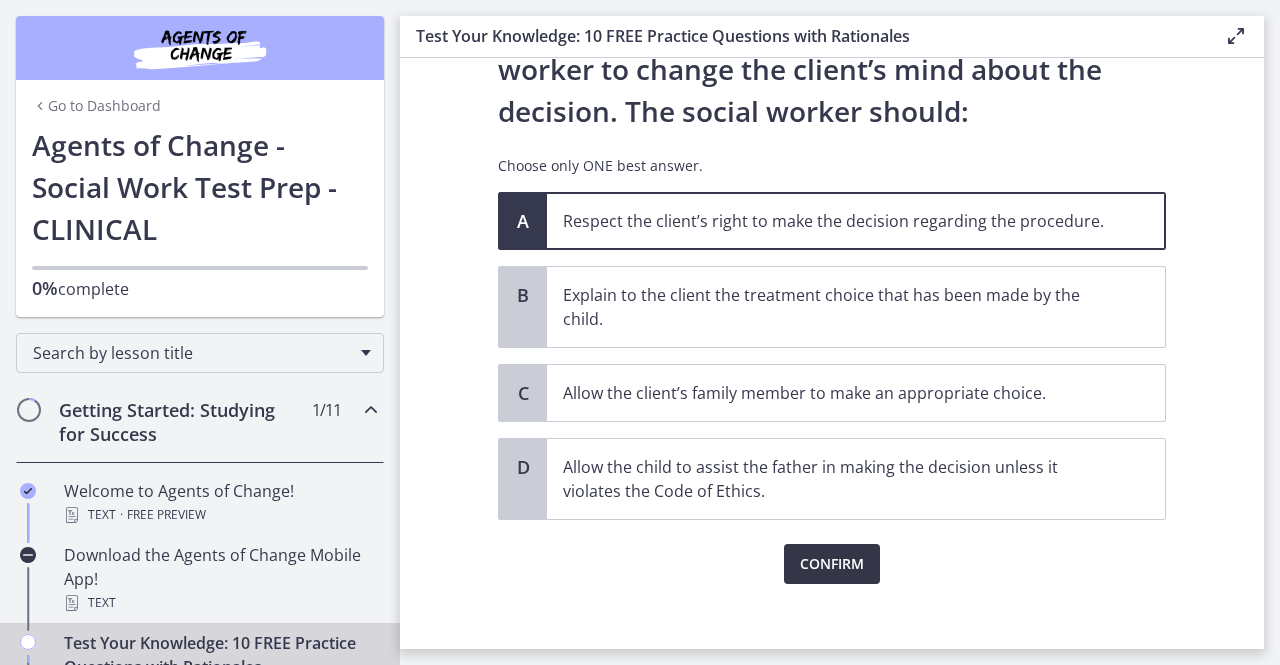 click on "Confirm" at bounding box center [832, 564] 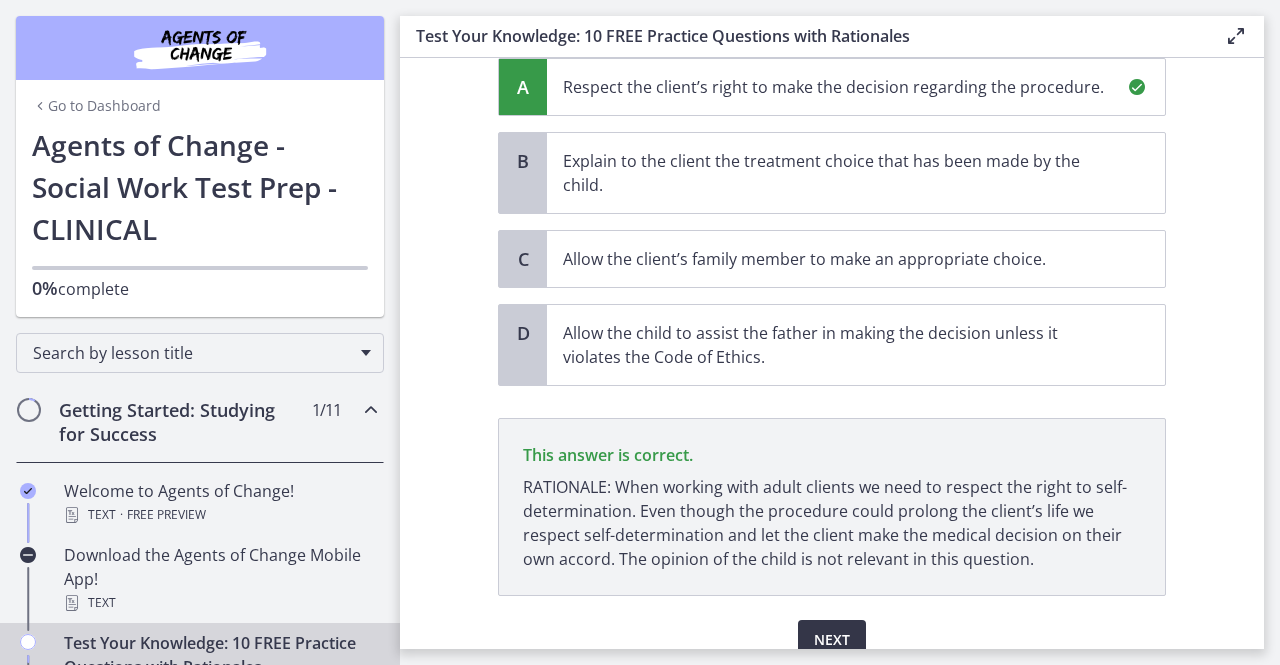 scroll, scrollTop: 505, scrollLeft: 0, axis: vertical 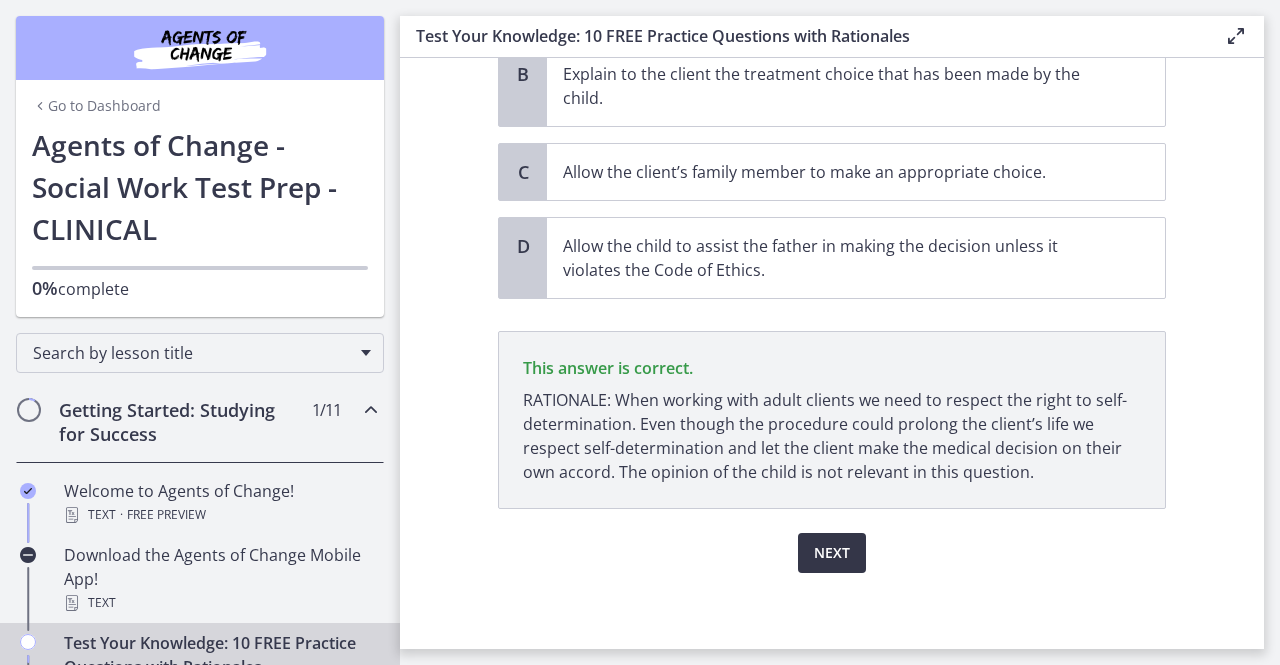 click on "Next" at bounding box center (832, 553) 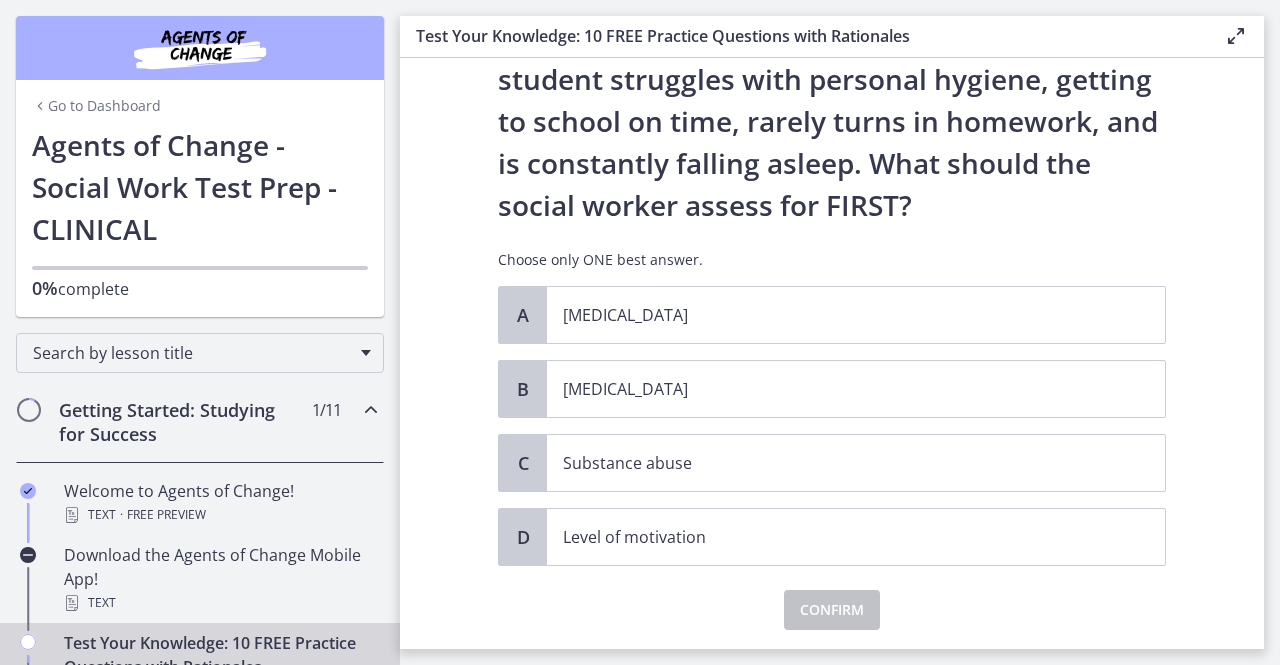 scroll, scrollTop: 154, scrollLeft: 0, axis: vertical 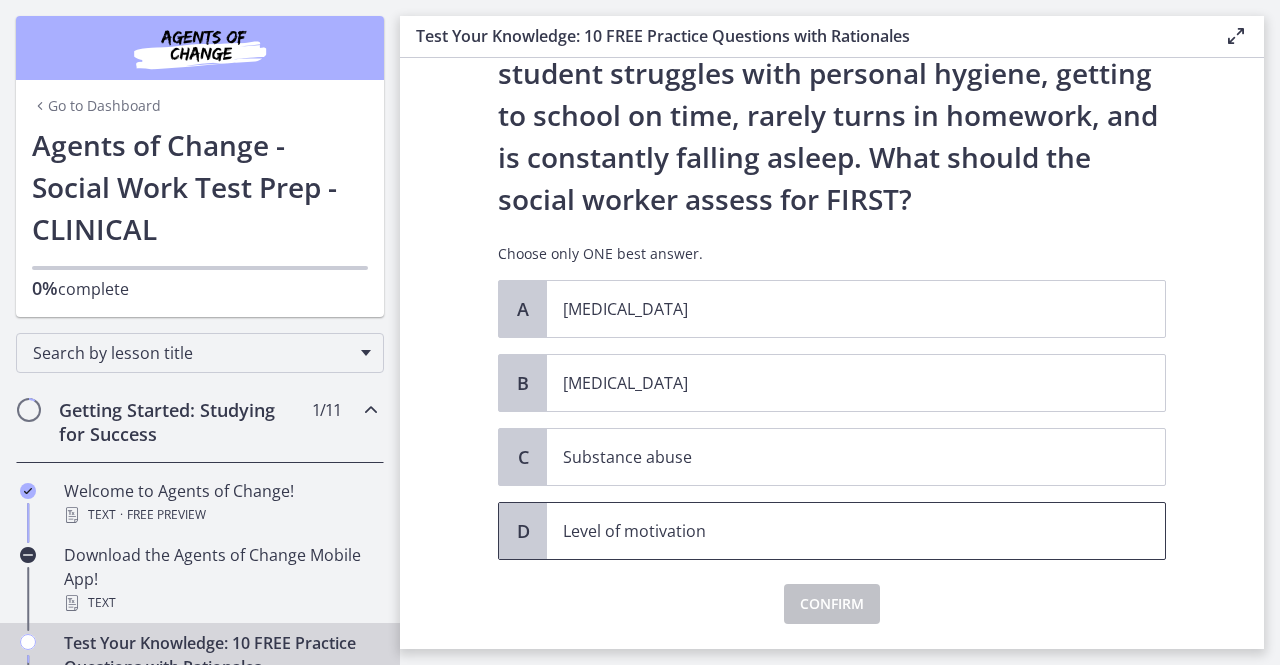 click on "Level of motivation" at bounding box center [836, 531] 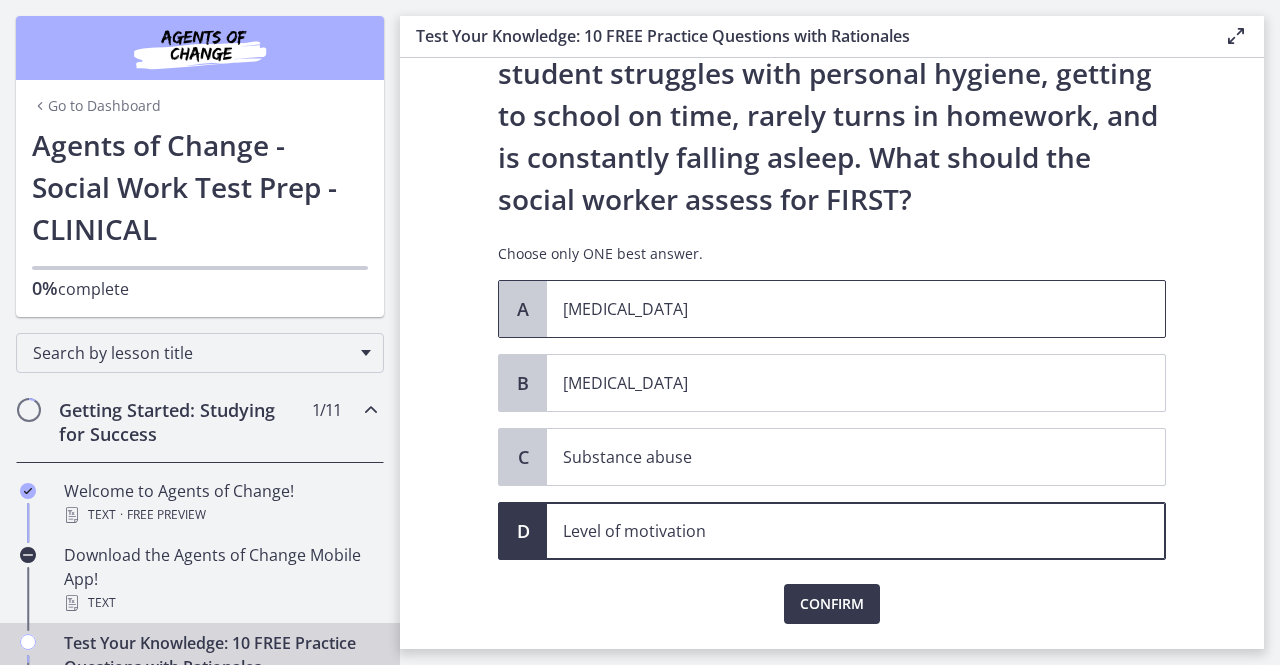 click on "Child abuse" at bounding box center (856, 309) 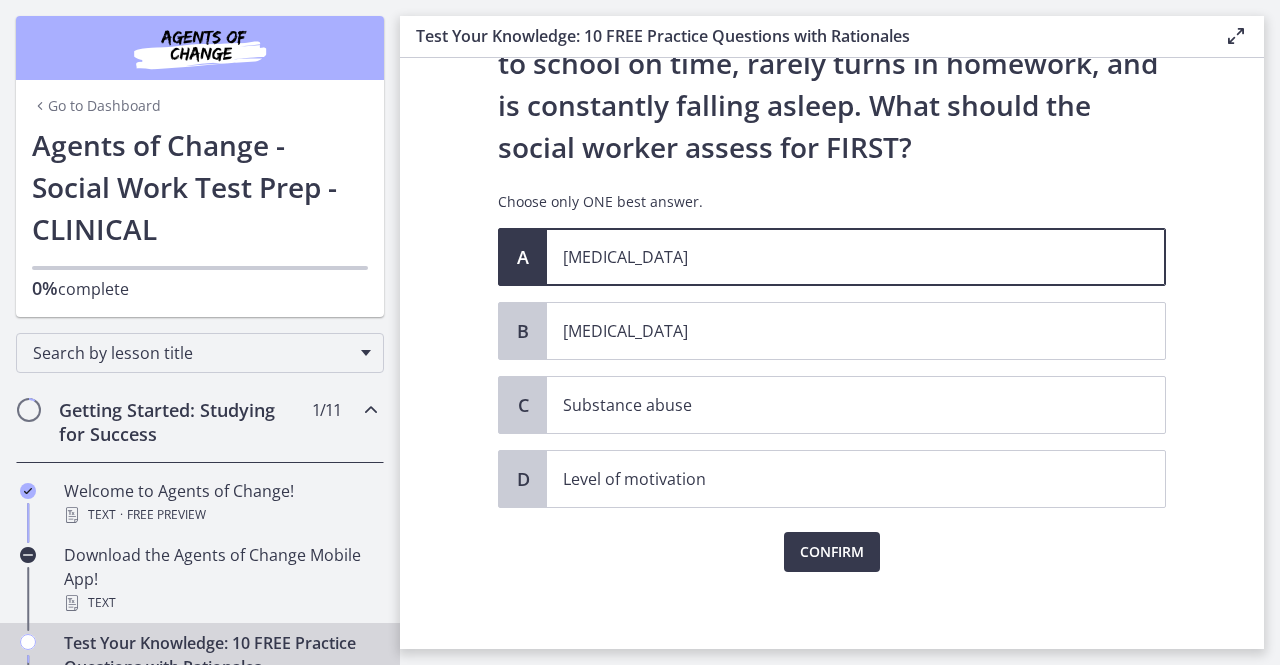 scroll, scrollTop: 204, scrollLeft: 0, axis: vertical 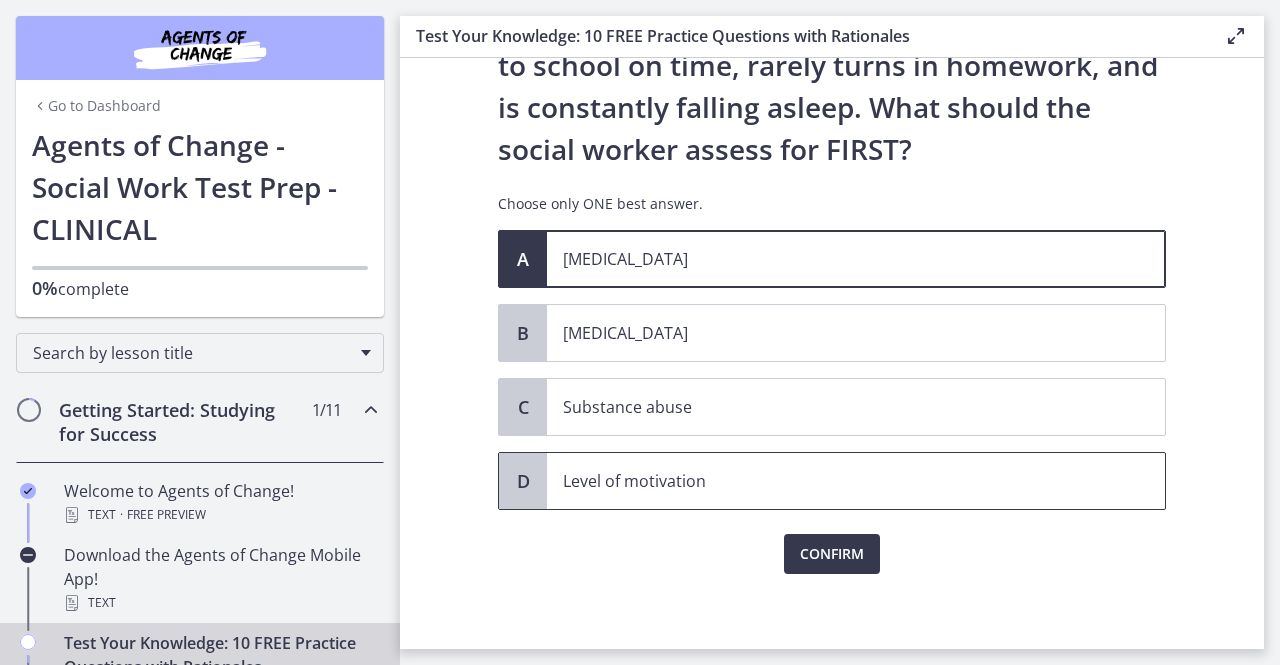 click on "Level of motivation" at bounding box center [836, 481] 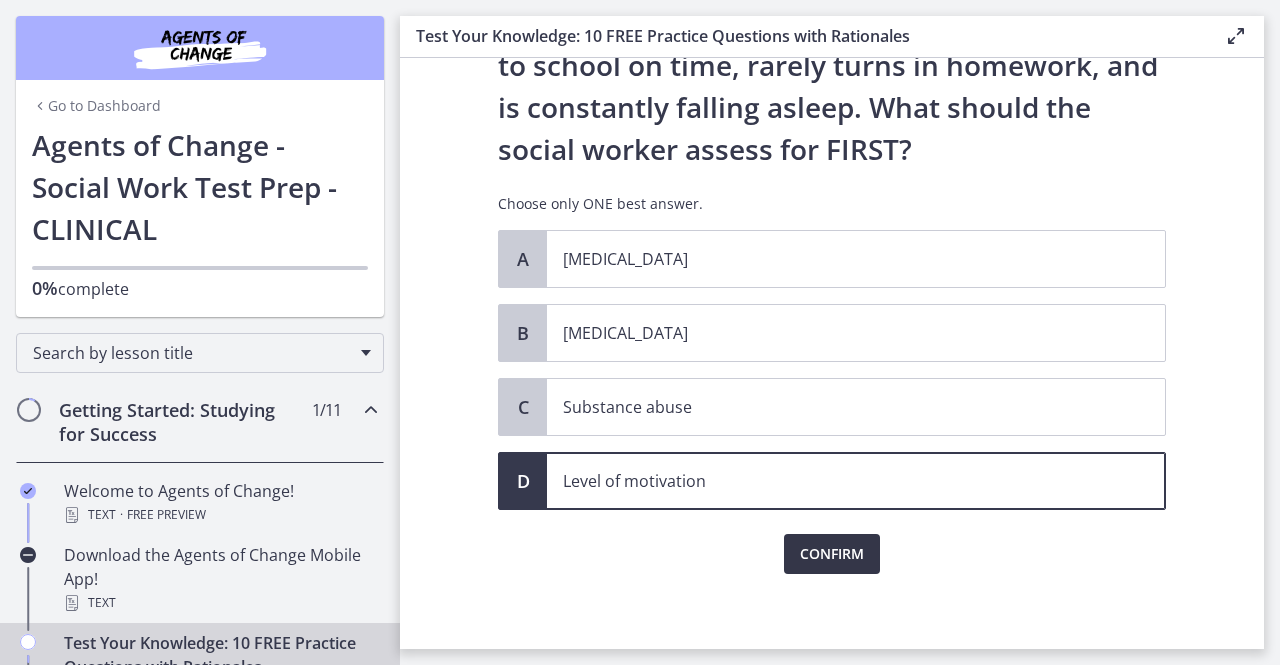 click on "Confirm" at bounding box center (832, 554) 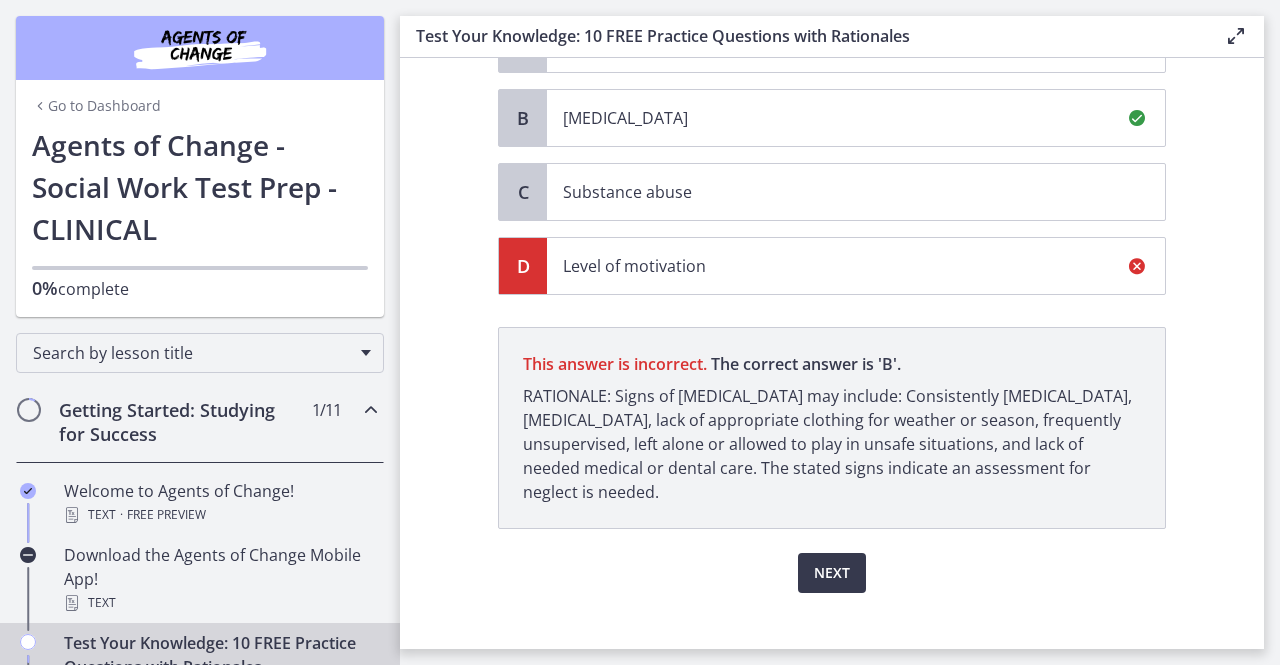 scroll, scrollTop: 421, scrollLeft: 0, axis: vertical 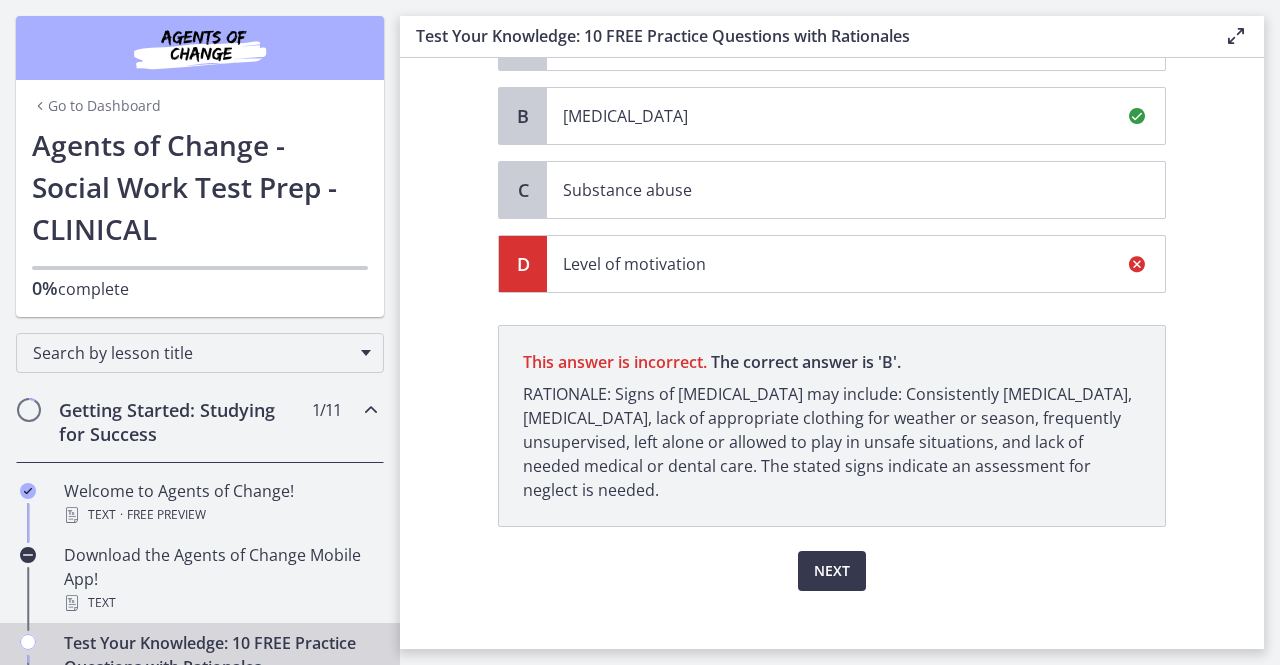 click on "Child neglect" at bounding box center [856, 116] 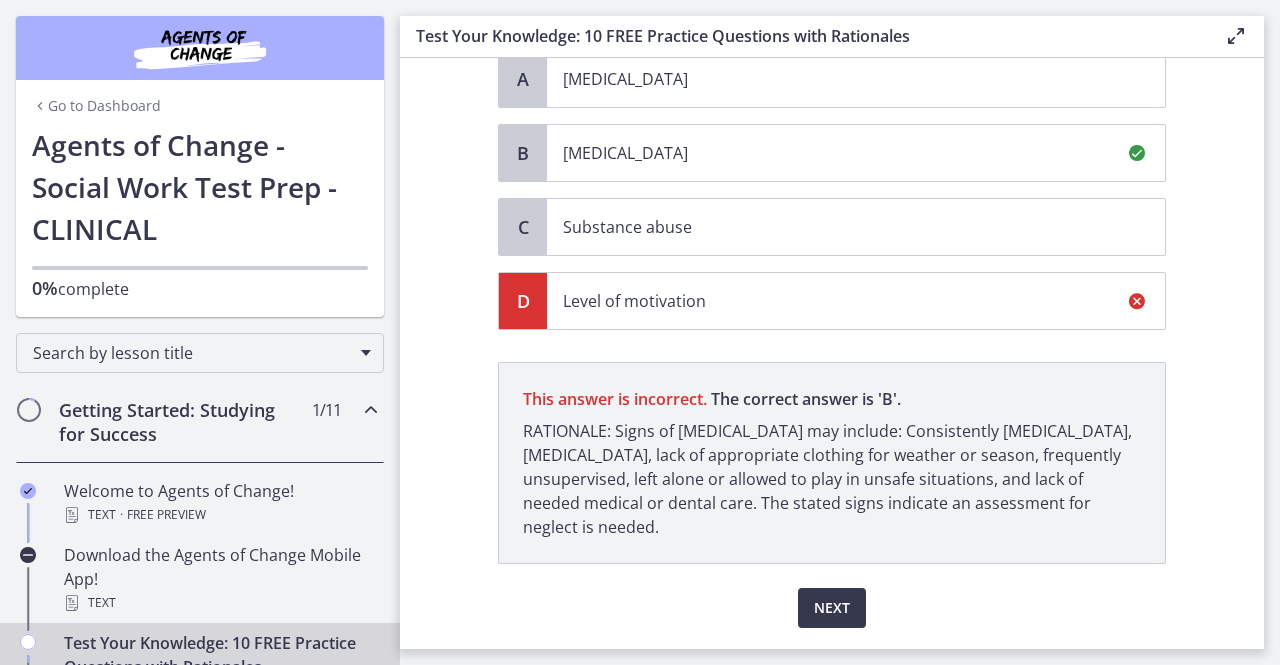 scroll, scrollTop: 439, scrollLeft: 0, axis: vertical 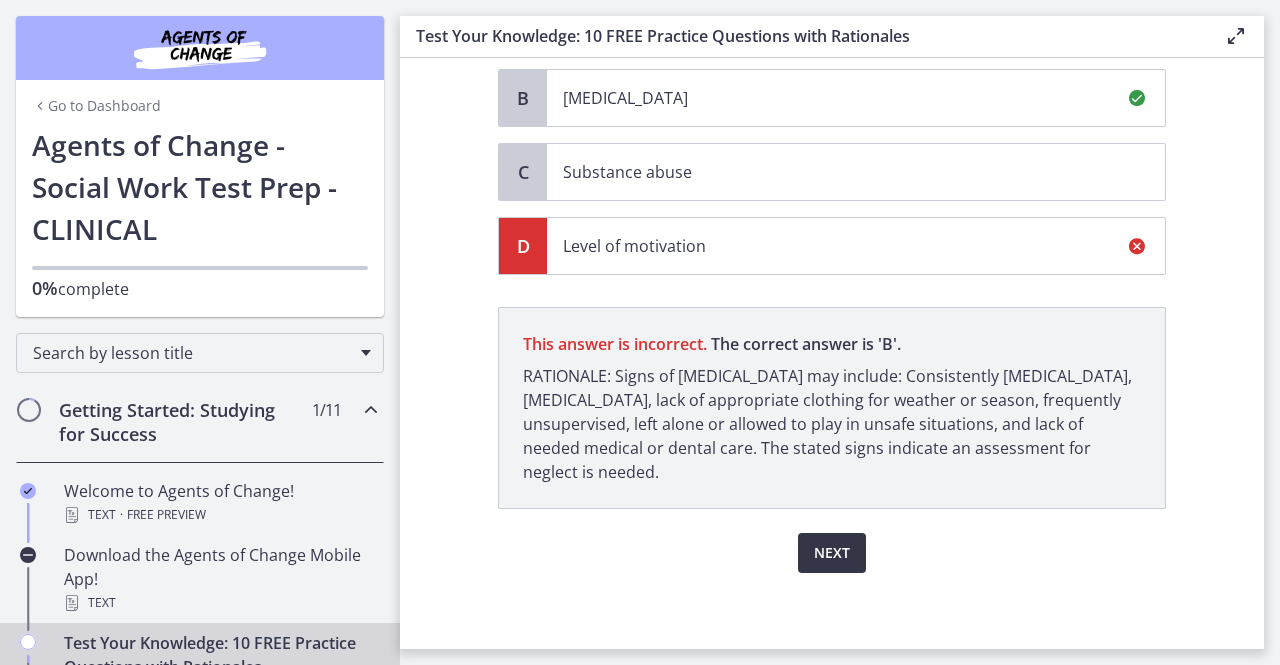 click on "Next" at bounding box center (832, 553) 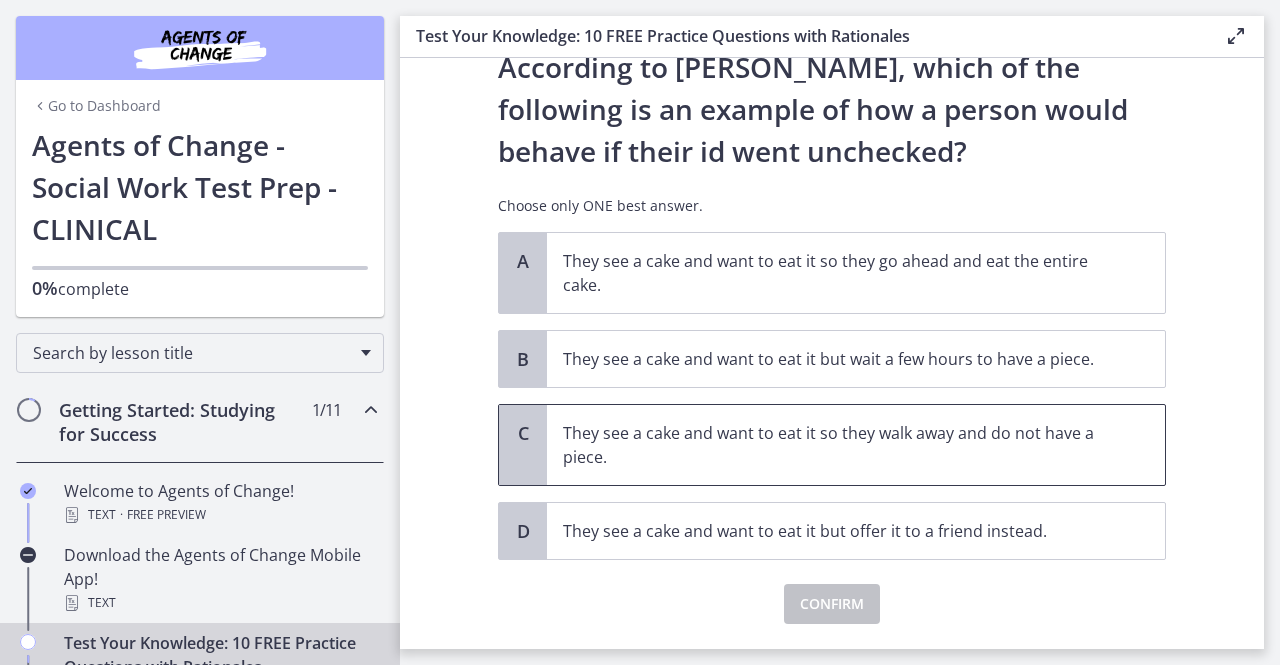 scroll, scrollTop: 77, scrollLeft: 0, axis: vertical 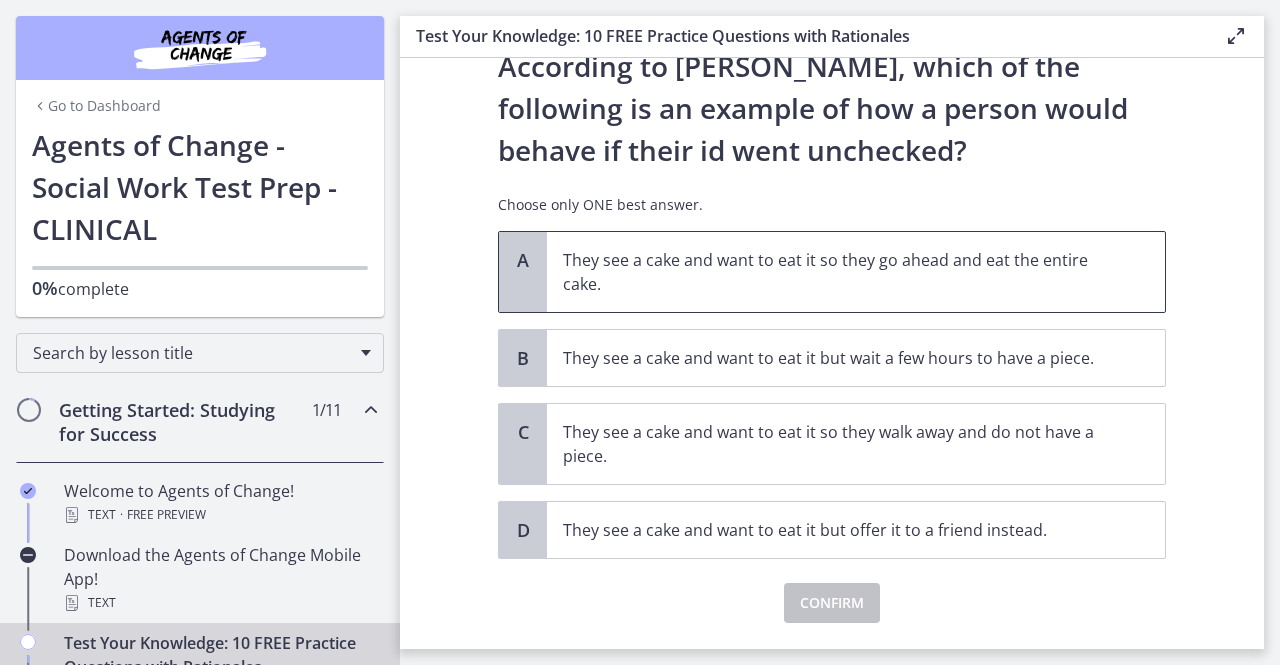 click on "They see a cake and want to eat it so they go ahead and eat the entire cake." at bounding box center [836, 272] 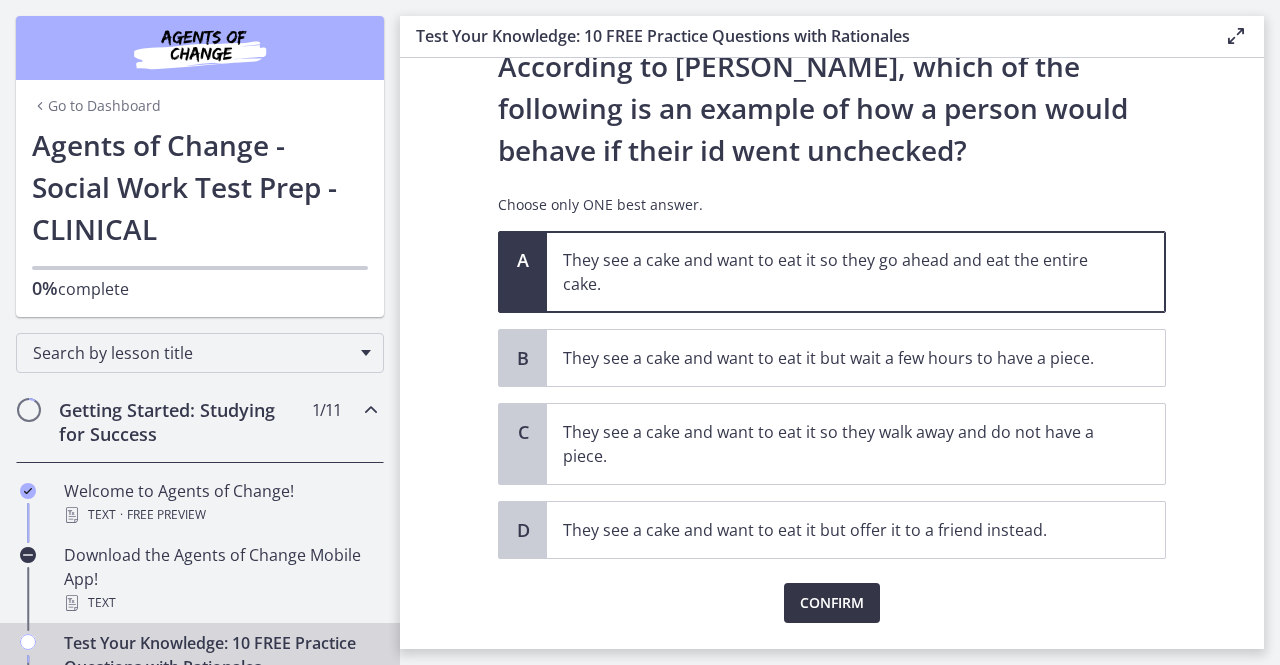click on "Confirm" at bounding box center [832, 603] 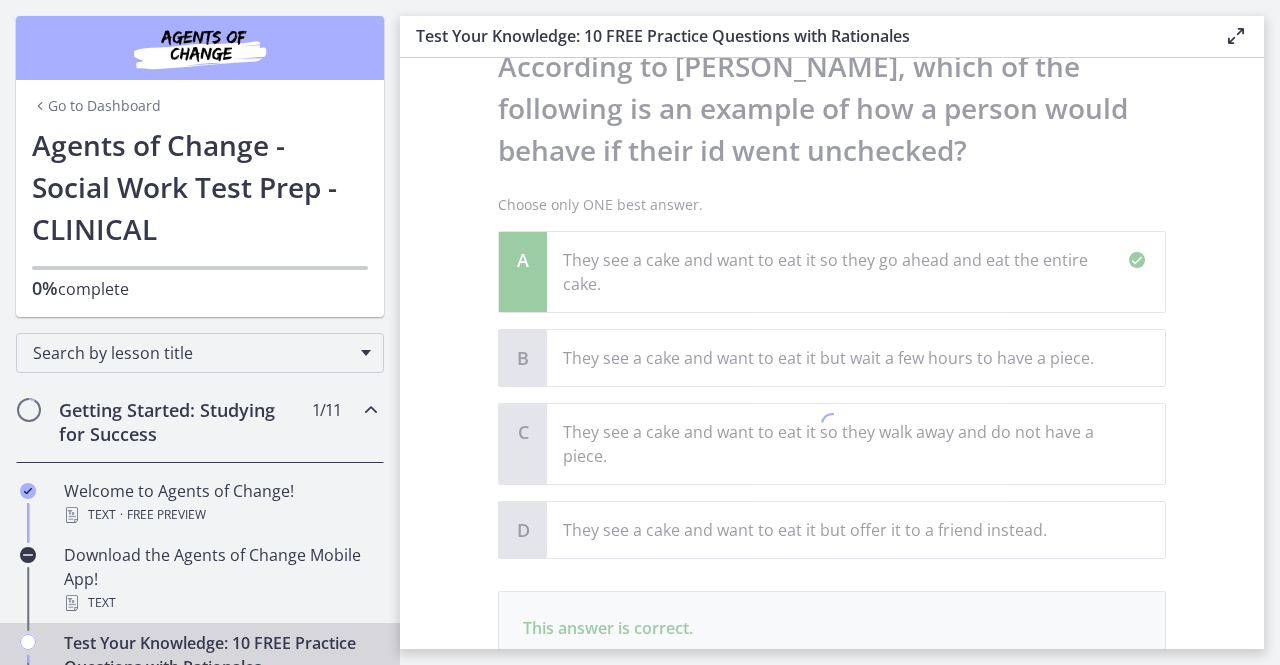 scroll, scrollTop: 337, scrollLeft: 0, axis: vertical 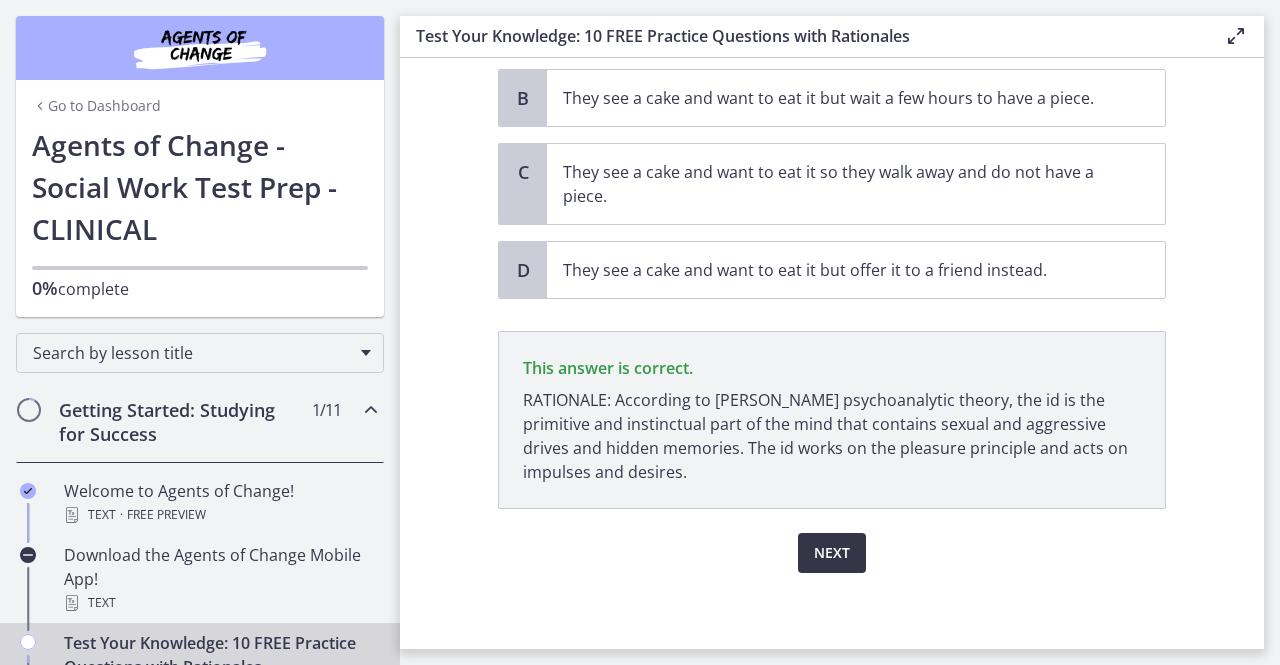 click on "Next" at bounding box center [832, 553] 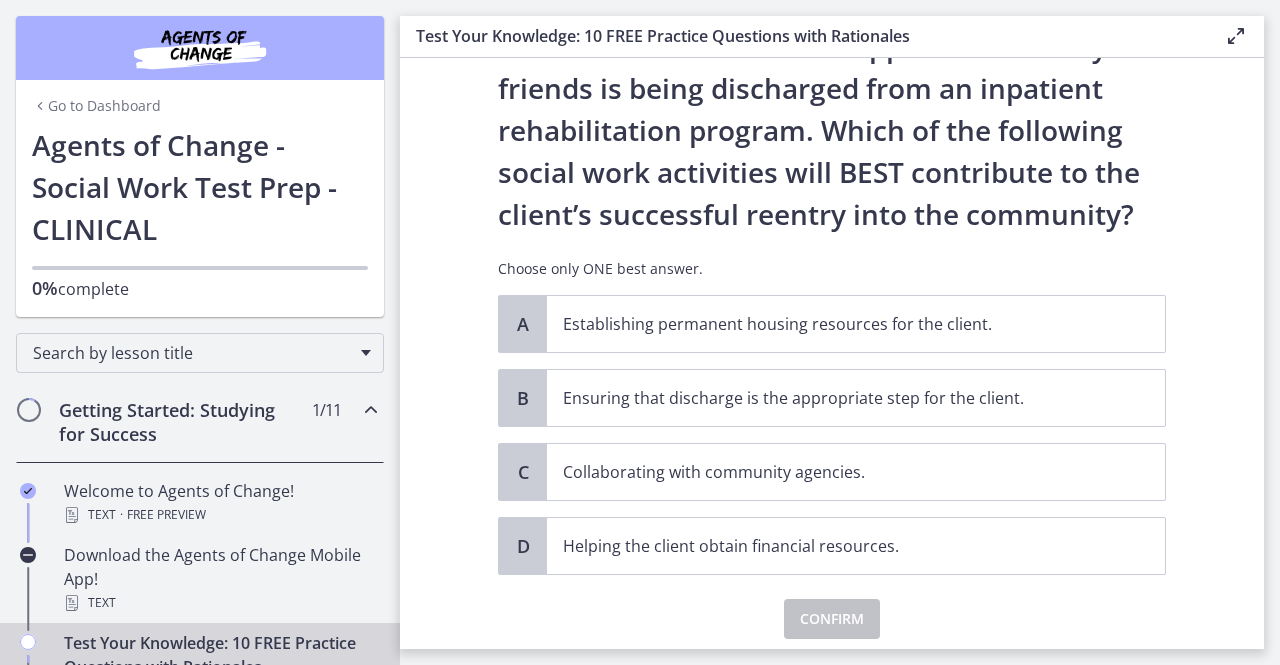 scroll, scrollTop: 98, scrollLeft: 0, axis: vertical 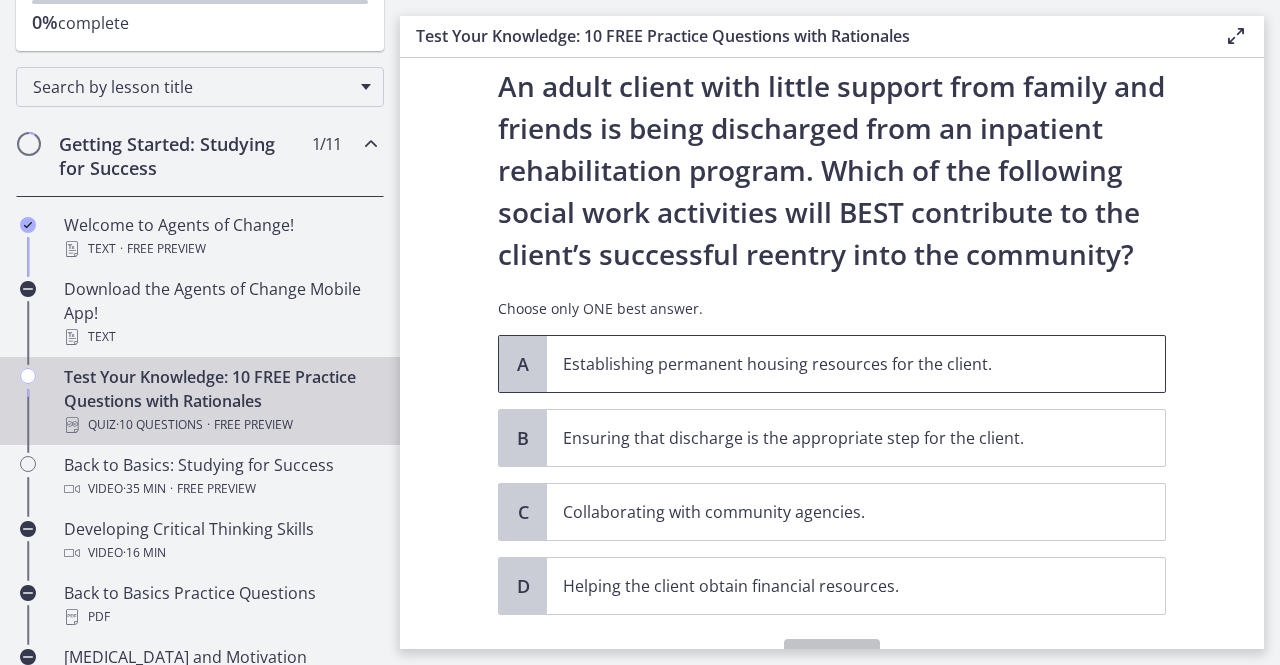 click on "Establishing permanent housing resources for the client." at bounding box center (856, 364) 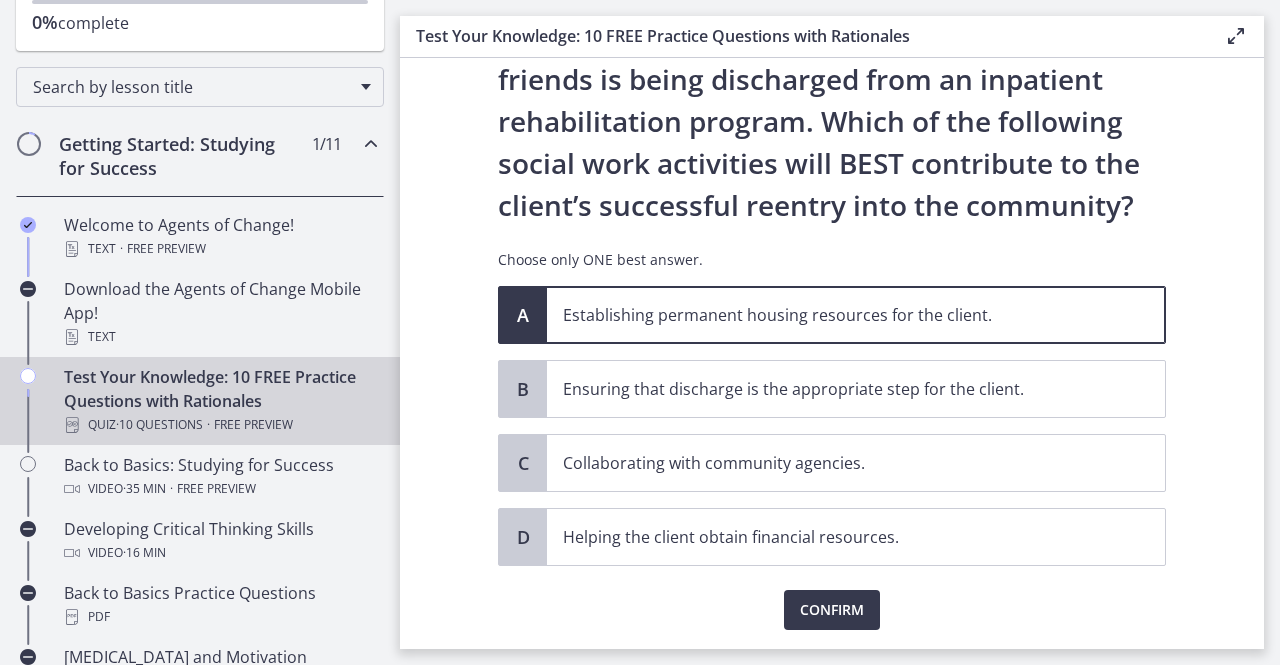scroll, scrollTop: 107, scrollLeft: 0, axis: vertical 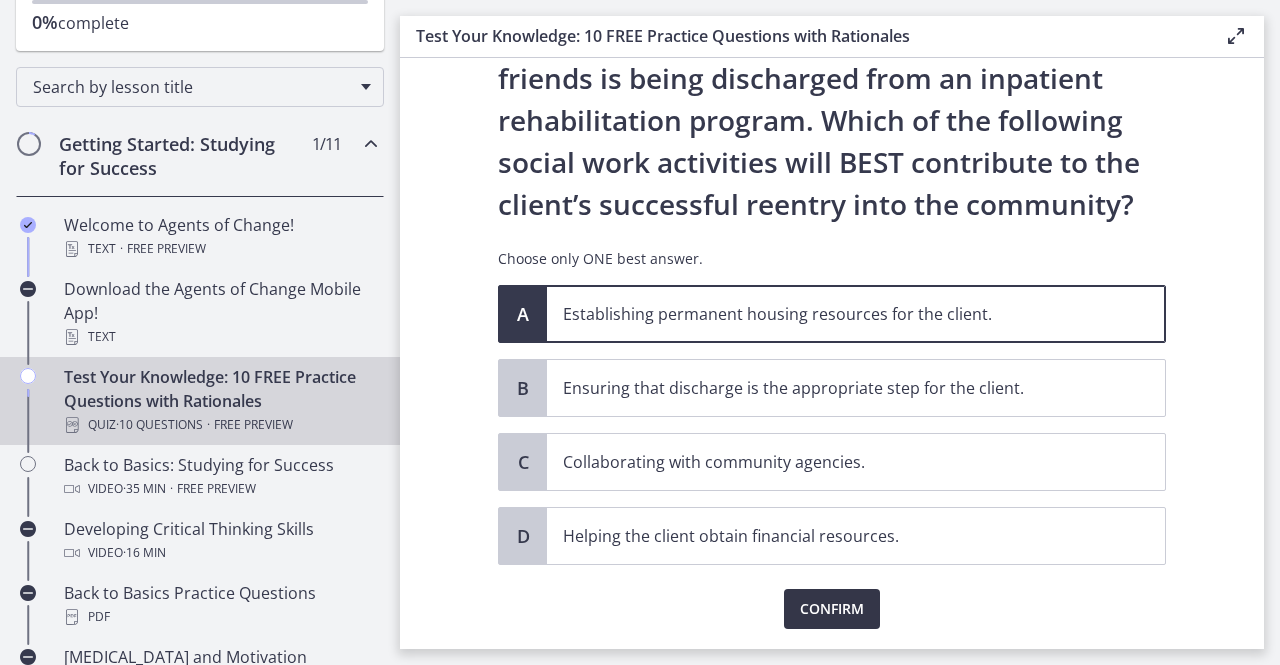 click on "Confirm" at bounding box center (832, 609) 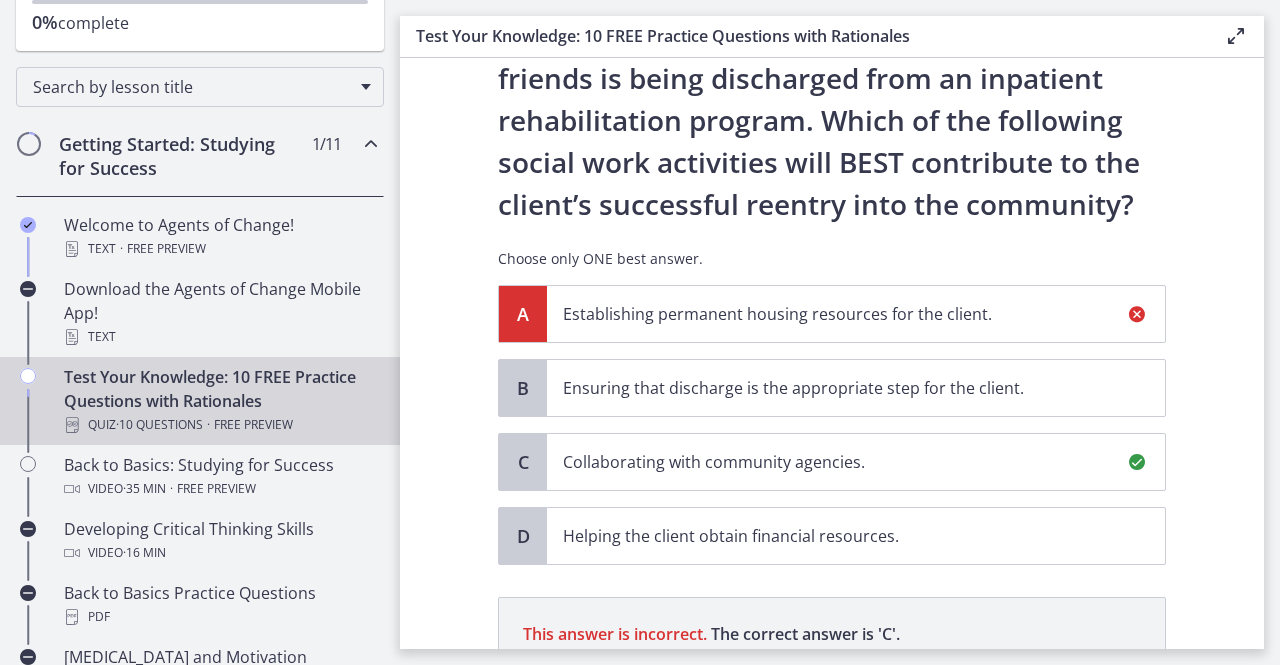 scroll, scrollTop: 397, scrollLeft: 0, axis: vertical 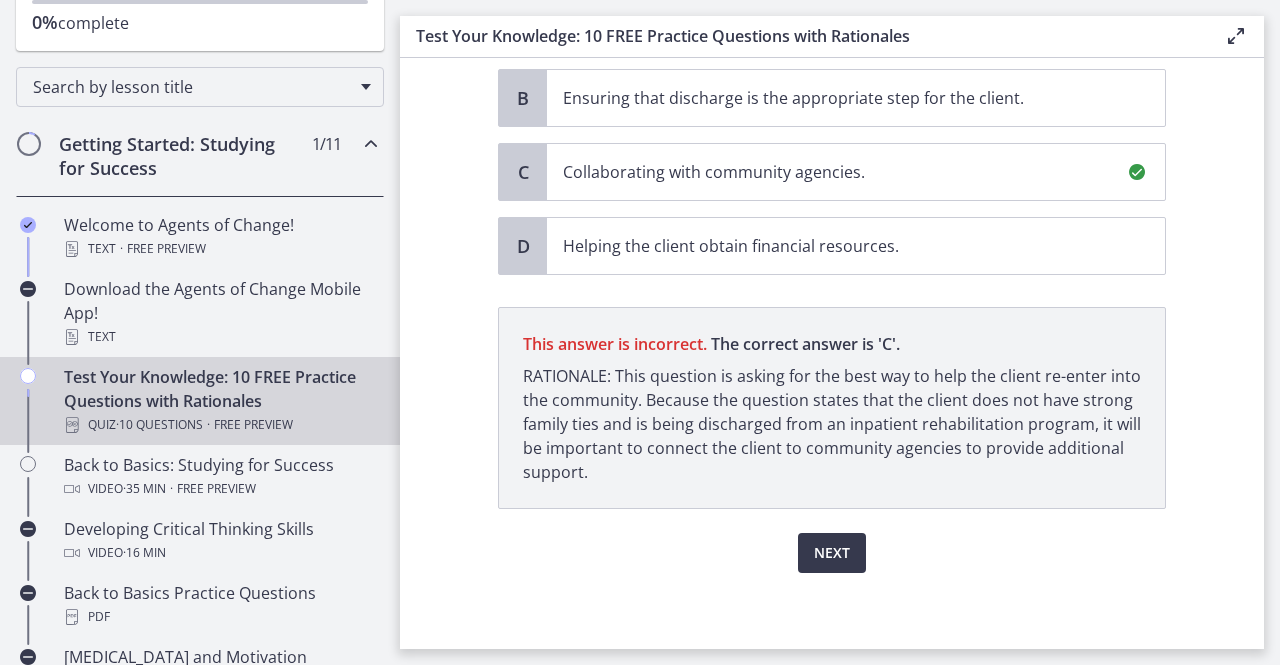 drag, startPoint x: 868, startPoint y: 623, endPoint x: 662, endPoint y: 543, distance: 220.9887 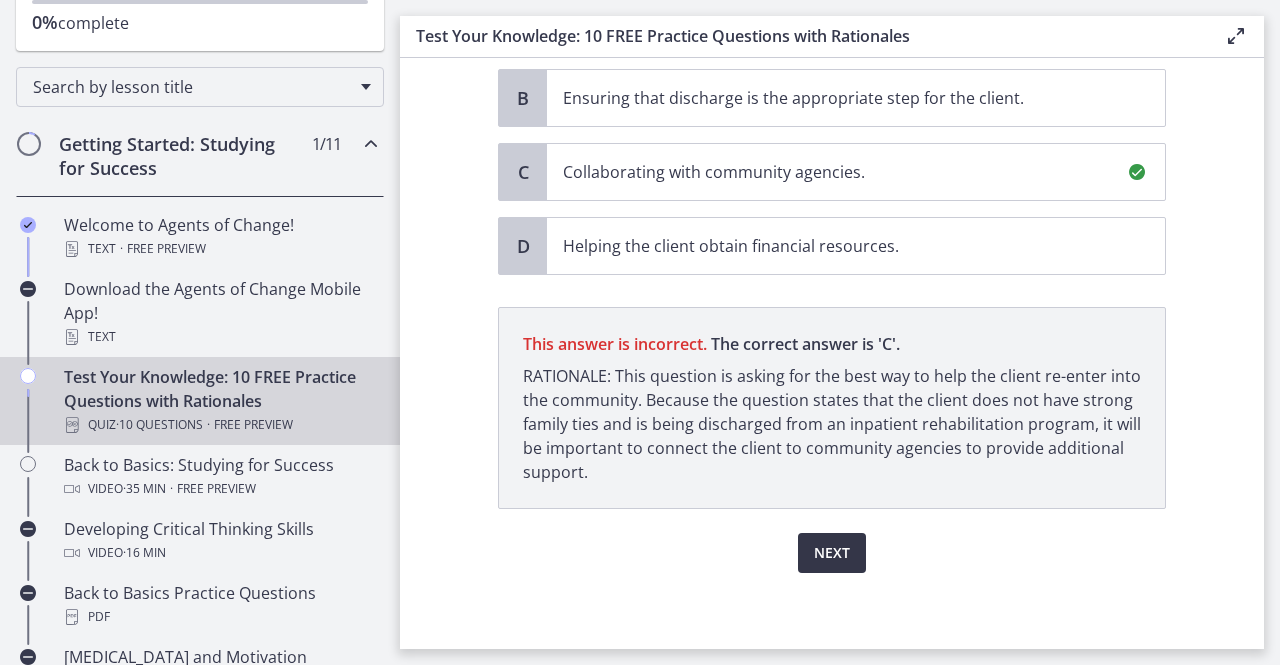 click on "Next" at bounding box center (832, 553) 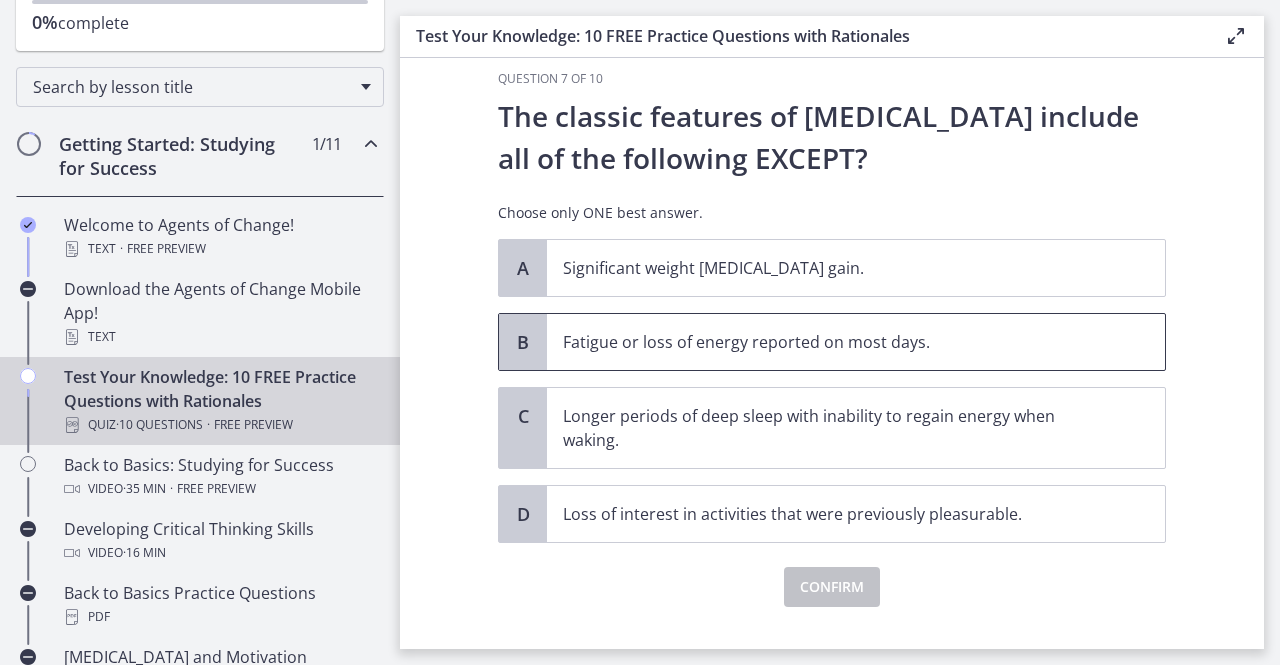 scroll, scrollTop: 28, scrollLeft: 0, axis: vertical 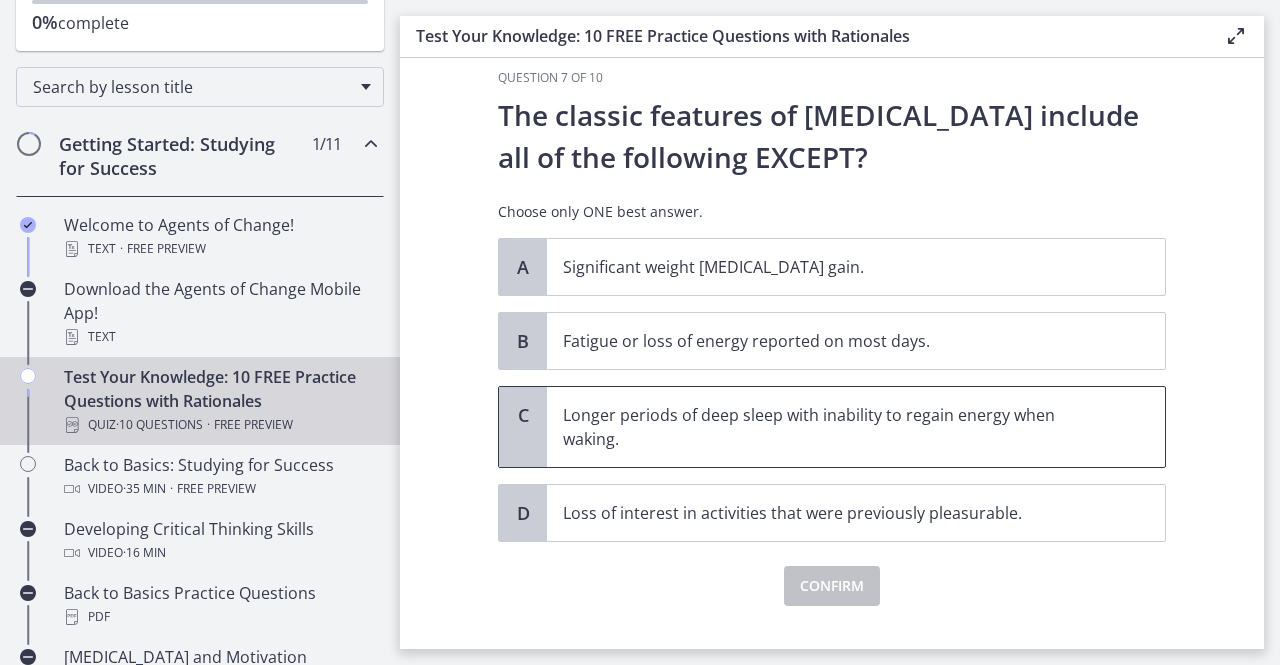 click on "Longer periods of deep sleep with inability to regain energy when waking." at bounding box center [836, 427] 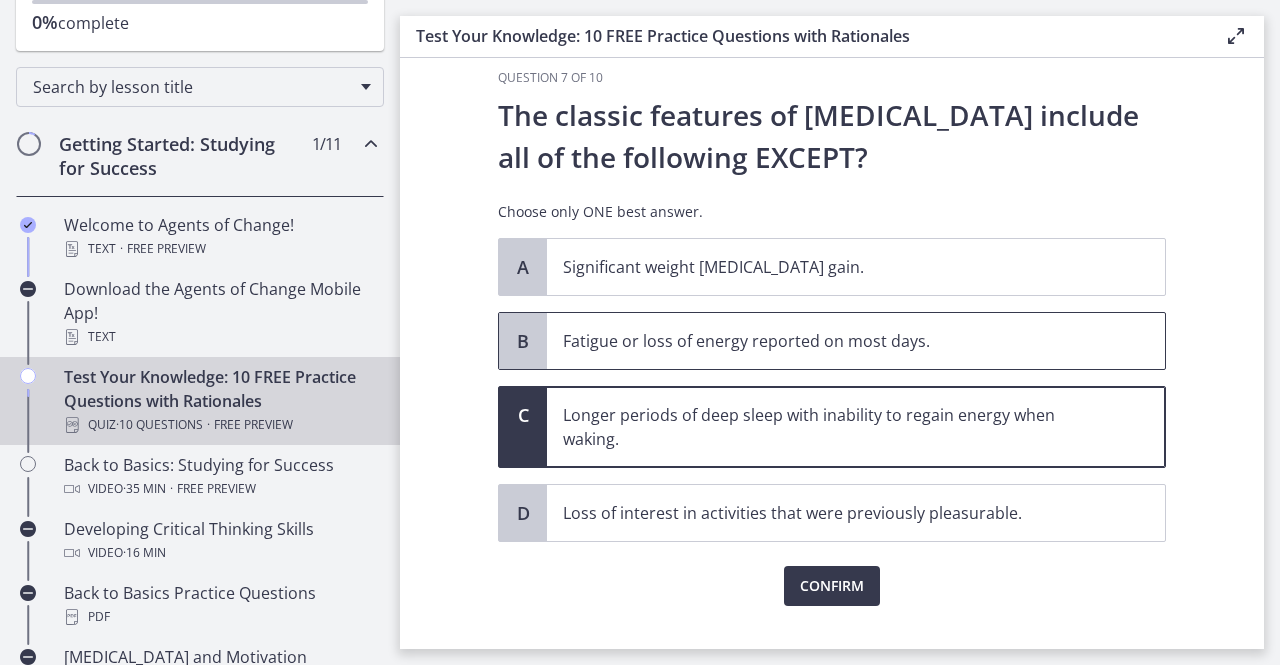 click on "Fatigue or loss of energy reported on most days." at bounding box center [856, 341] 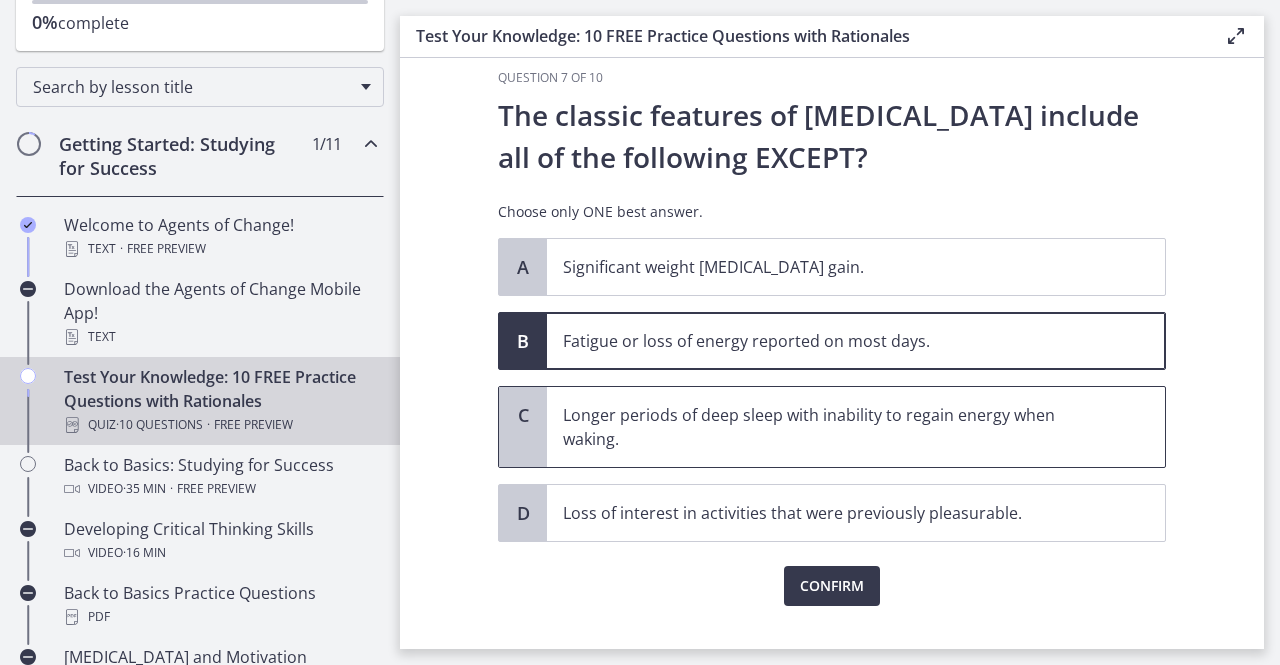 click on "Longer periods of deep sleep with inability to regain energy when waking." at bounding box center (856, 427) 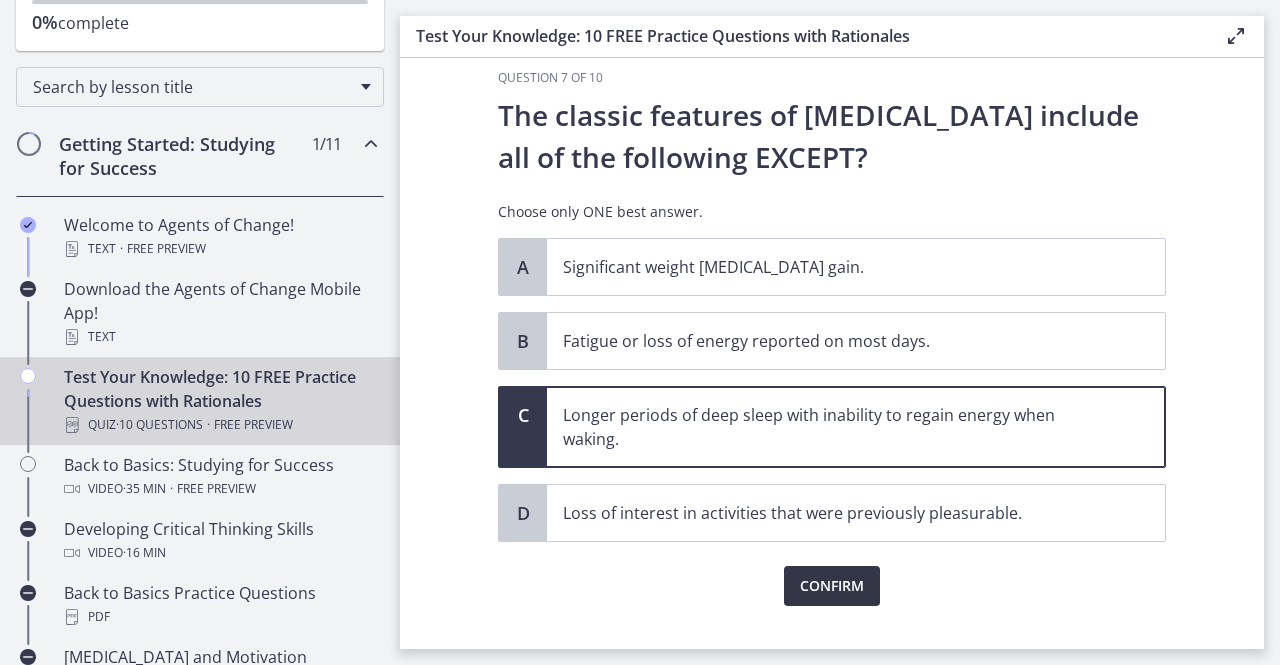 click on "Confirm" at bounding box center (832, 586) 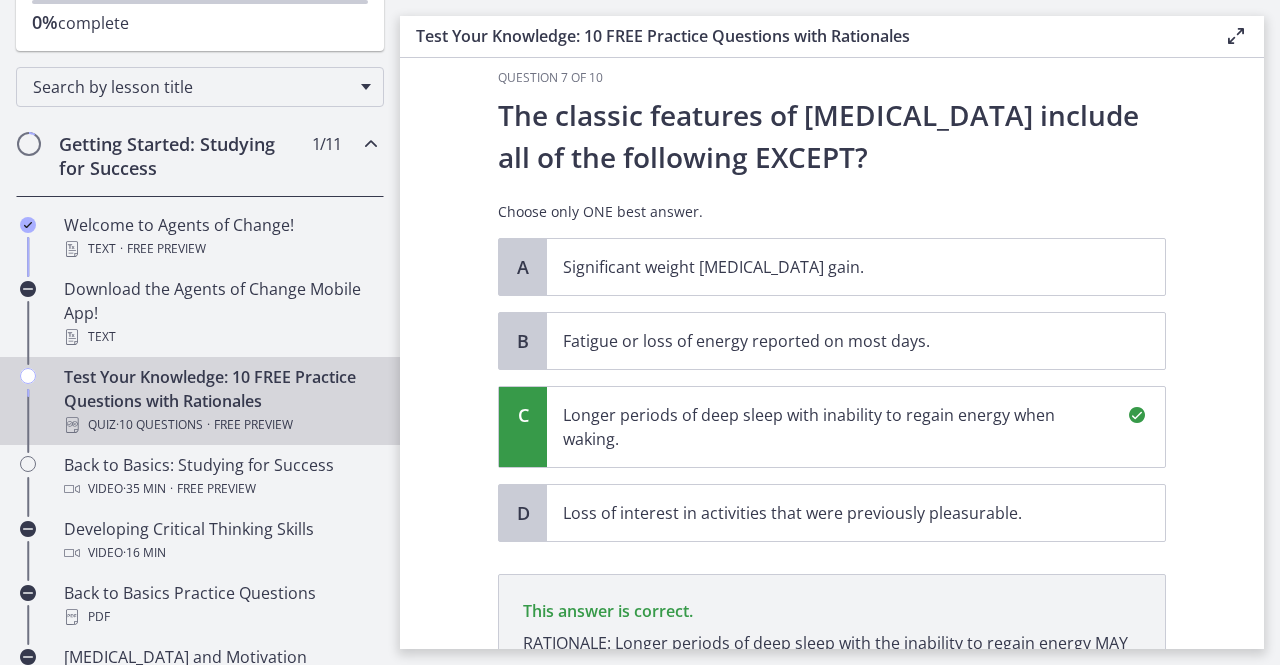scroll, scrollTop: 295, scrollLeft: 0, axis: vertical 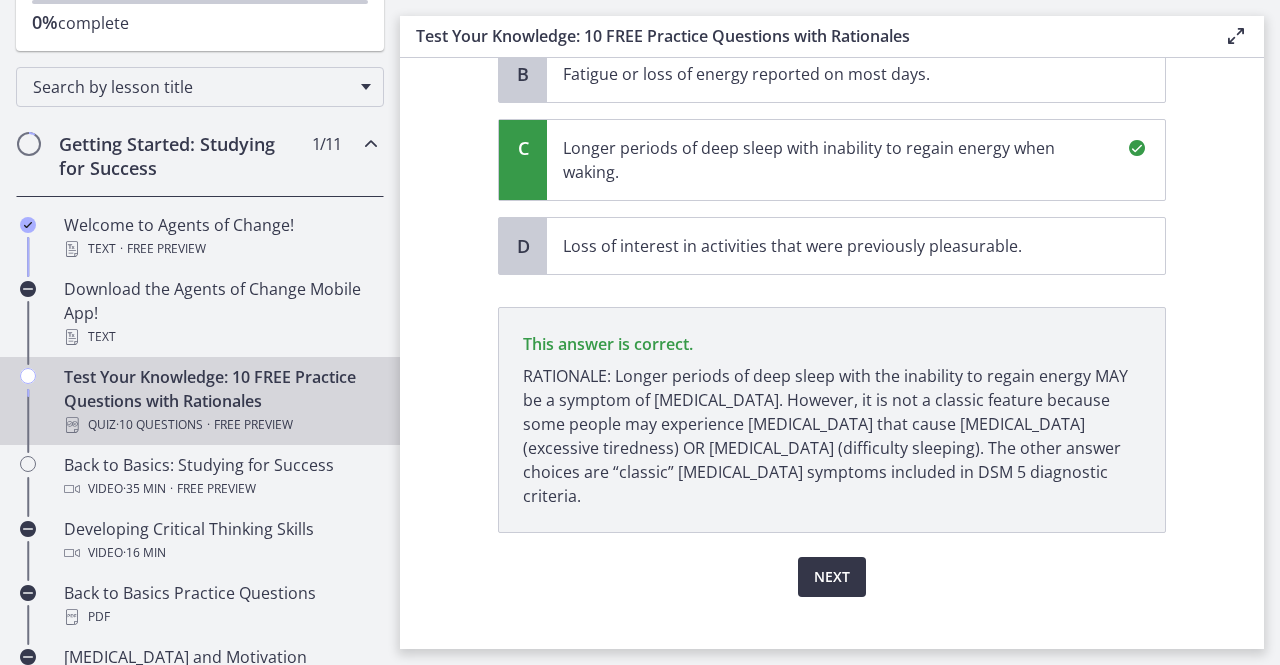 click on "Next" at bounding box center (832, 577) 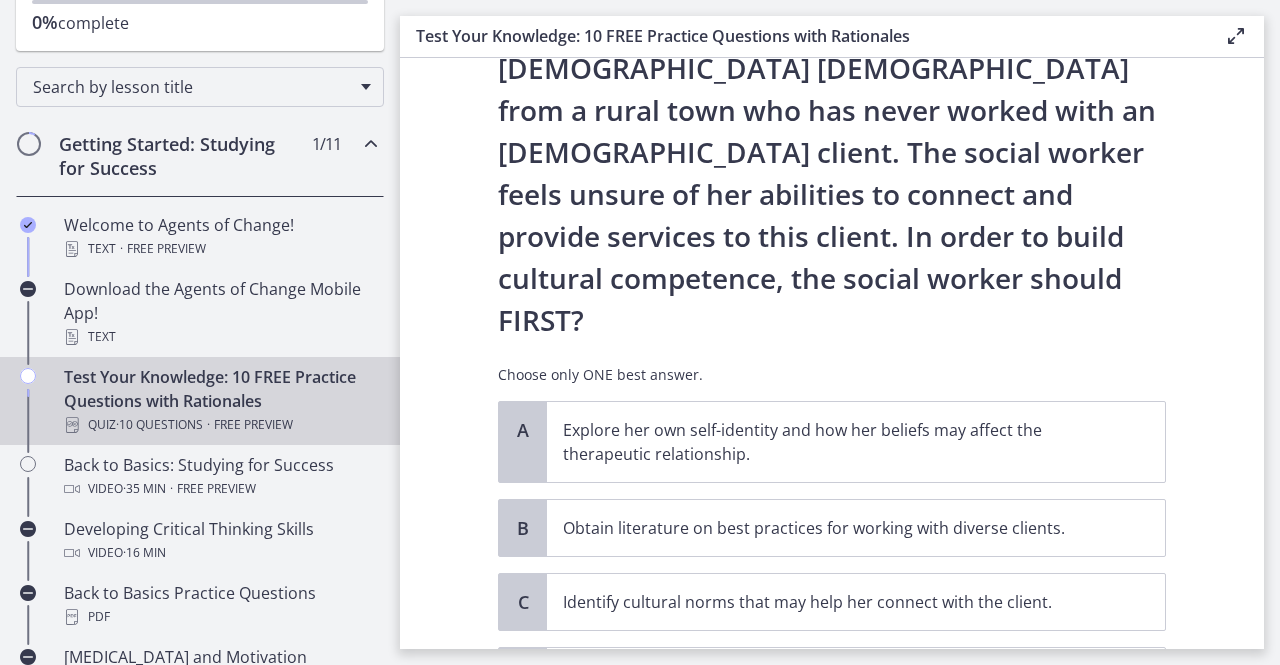 scroll, scrollTop: 322, scrollLeft: 0, axis: vertical 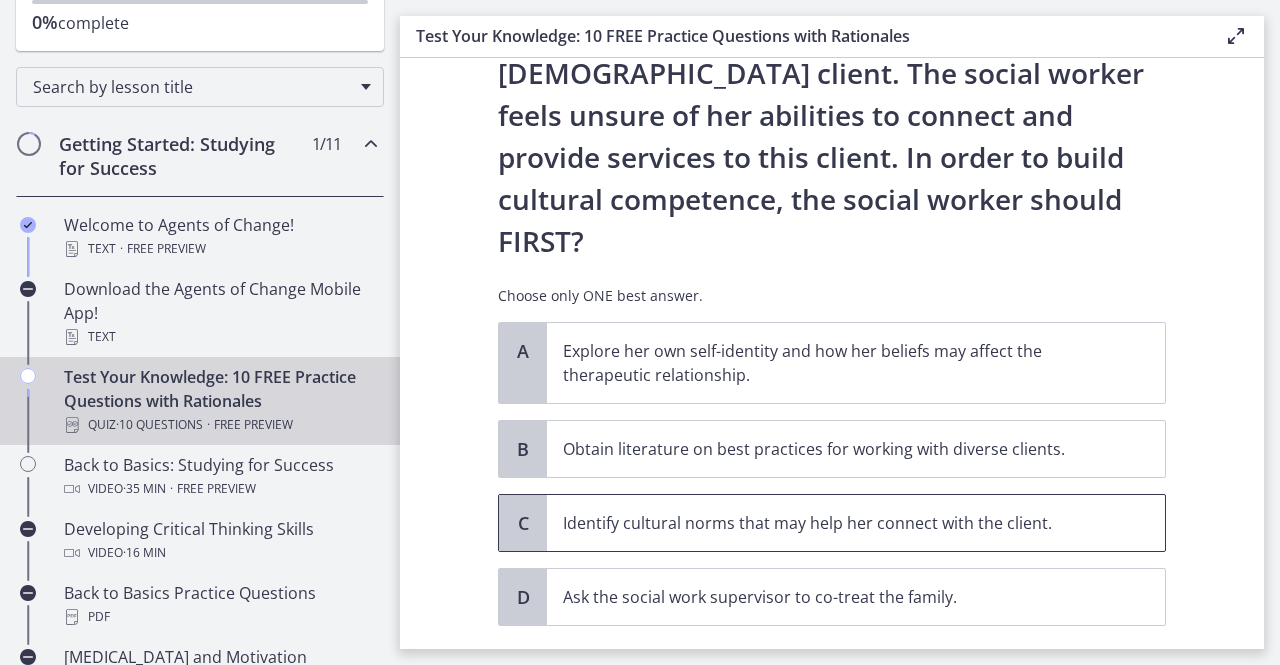 click on "Identify cultural norms that may help her connect with the client." at bounding box center (836, 523) 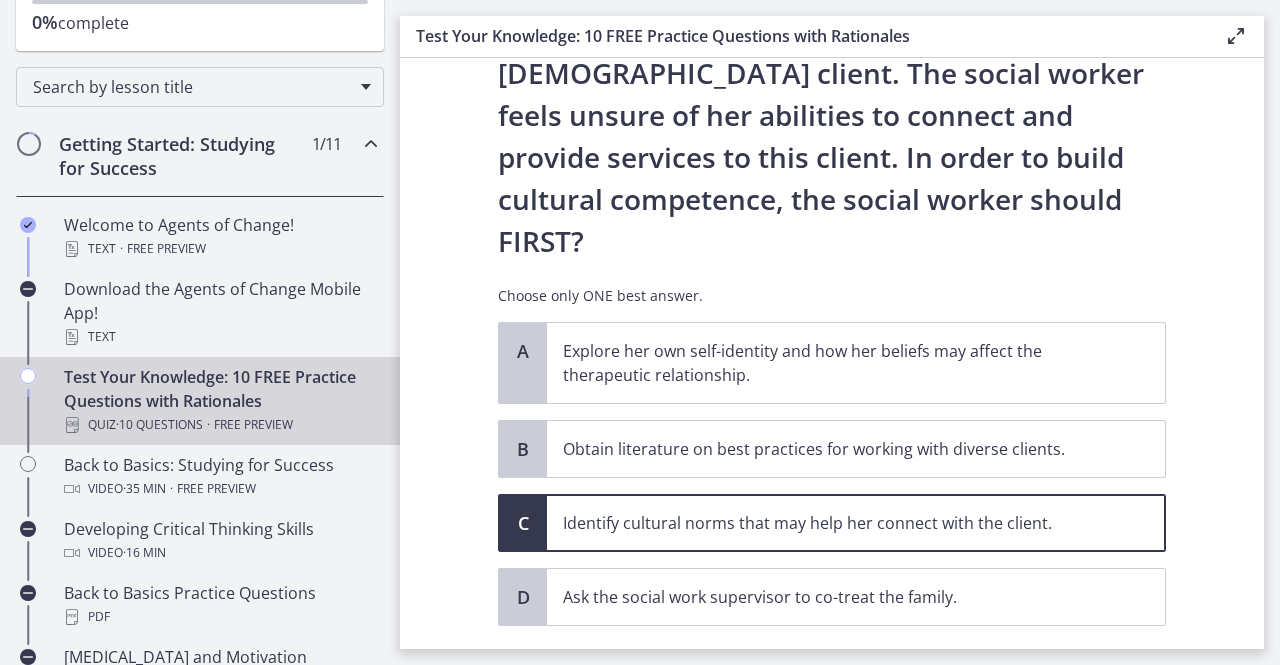 click on "Confirm" at bounding box center (832, 670) 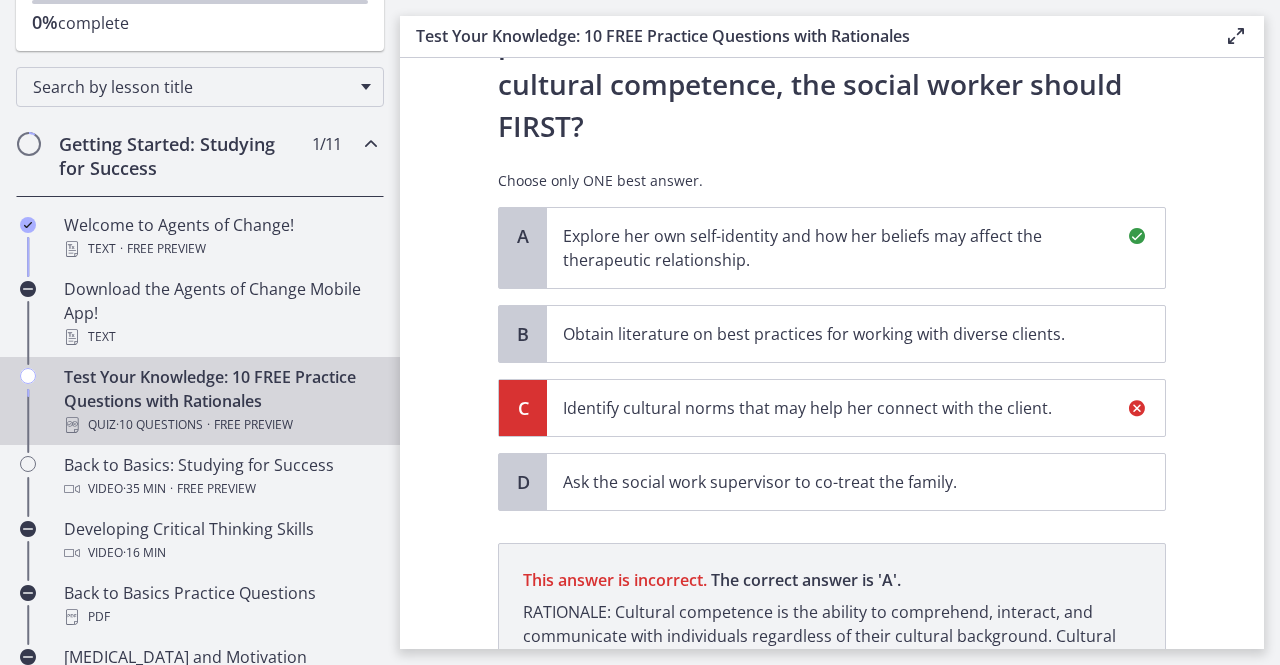 scroll, scrollTop: 589, scrollLeft: 0, axis: vertical 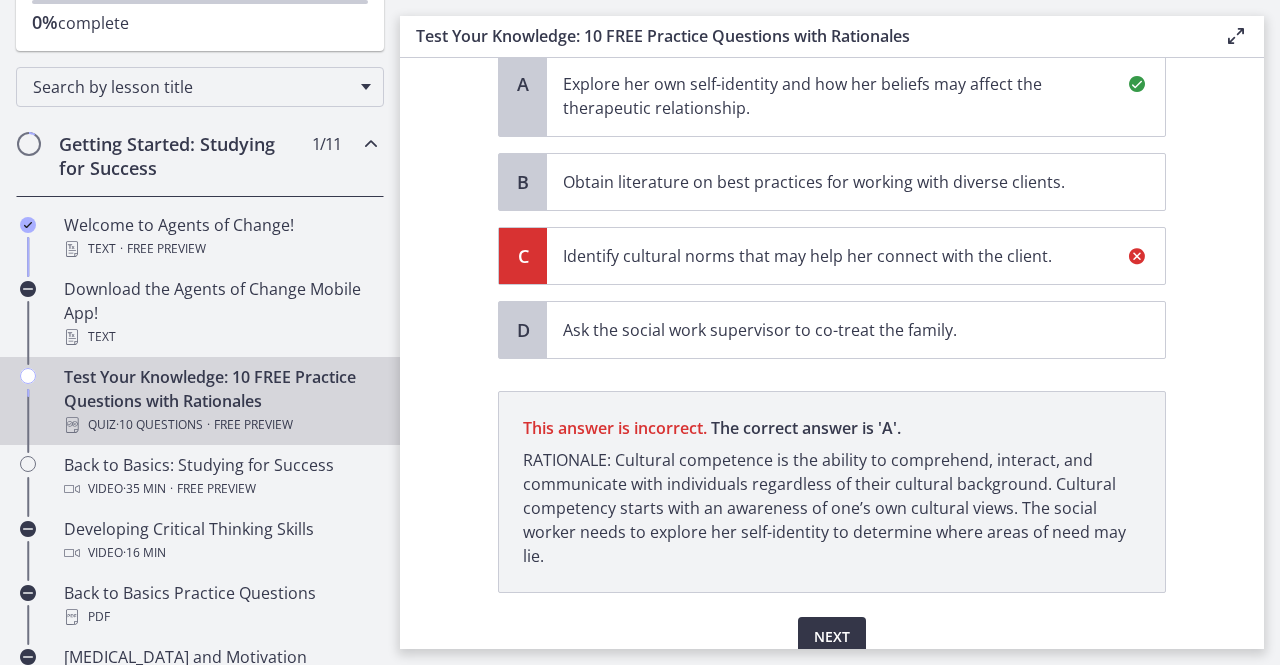 click on "Next" at bounding box center [832, 637] 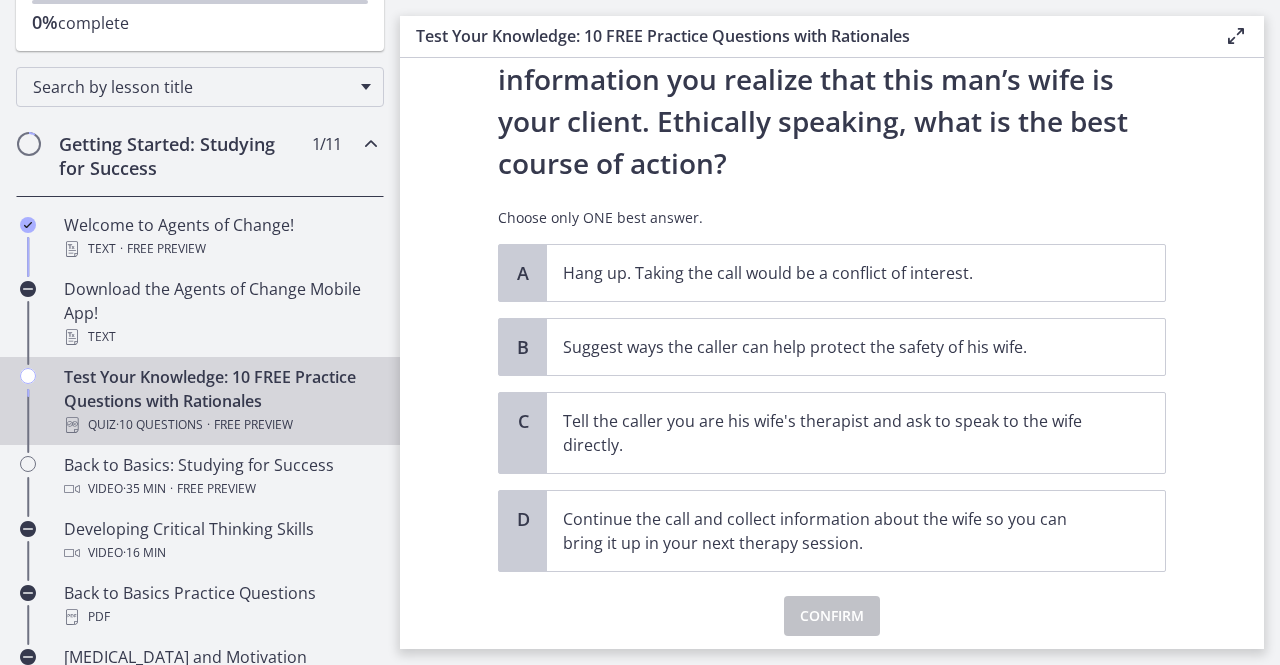 scroll, scrollTop: 338, scrollLeft: 0, axis: vertical 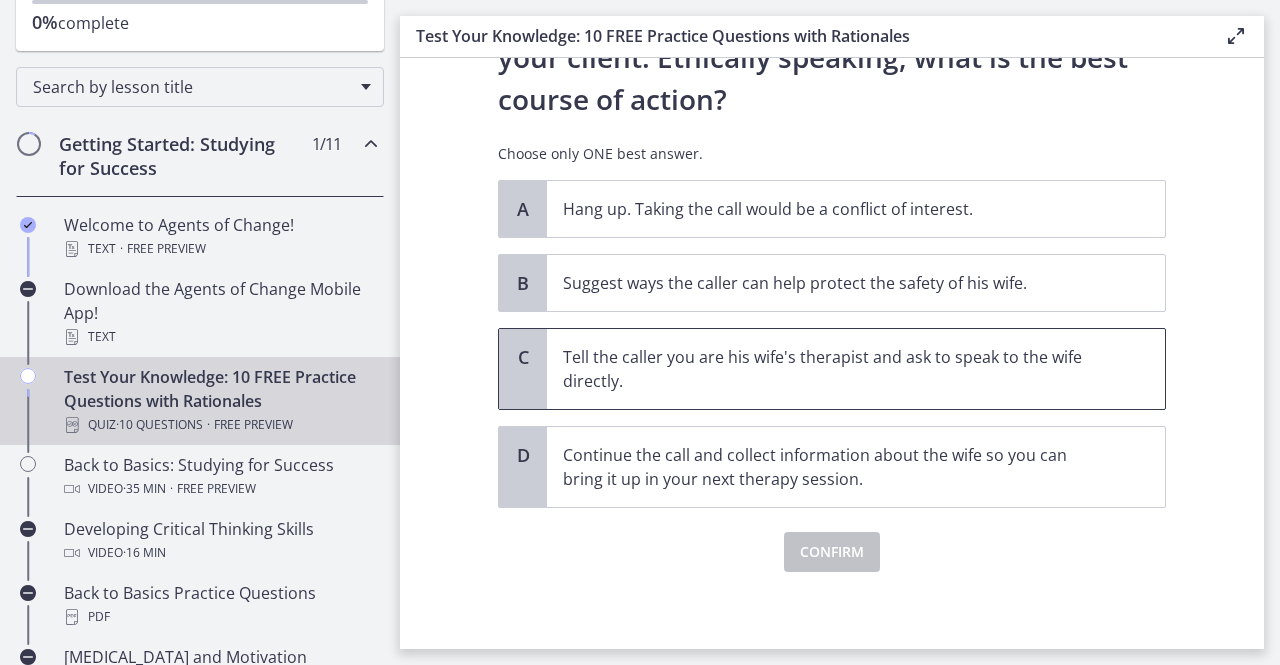 click on "Tell the caller you are his wife's therapist and ask to speak to the wife directly." at bounding box center (836, 369) 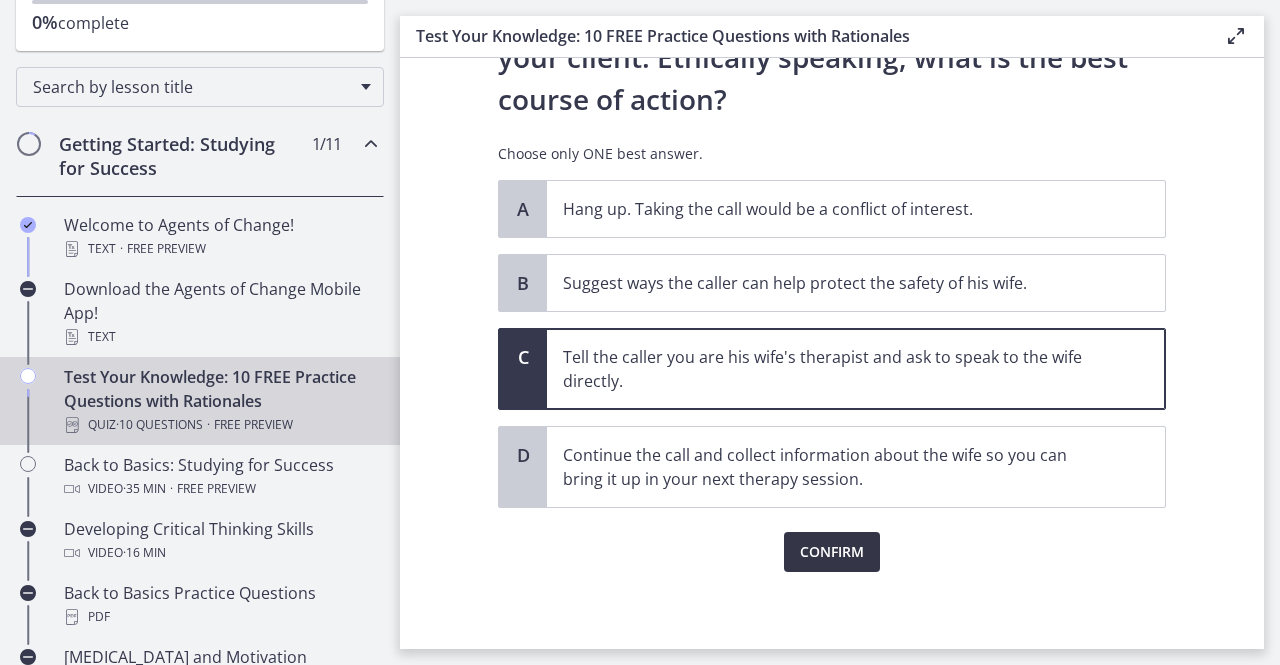 click on "Confirm" at bounding box center (832, 552) 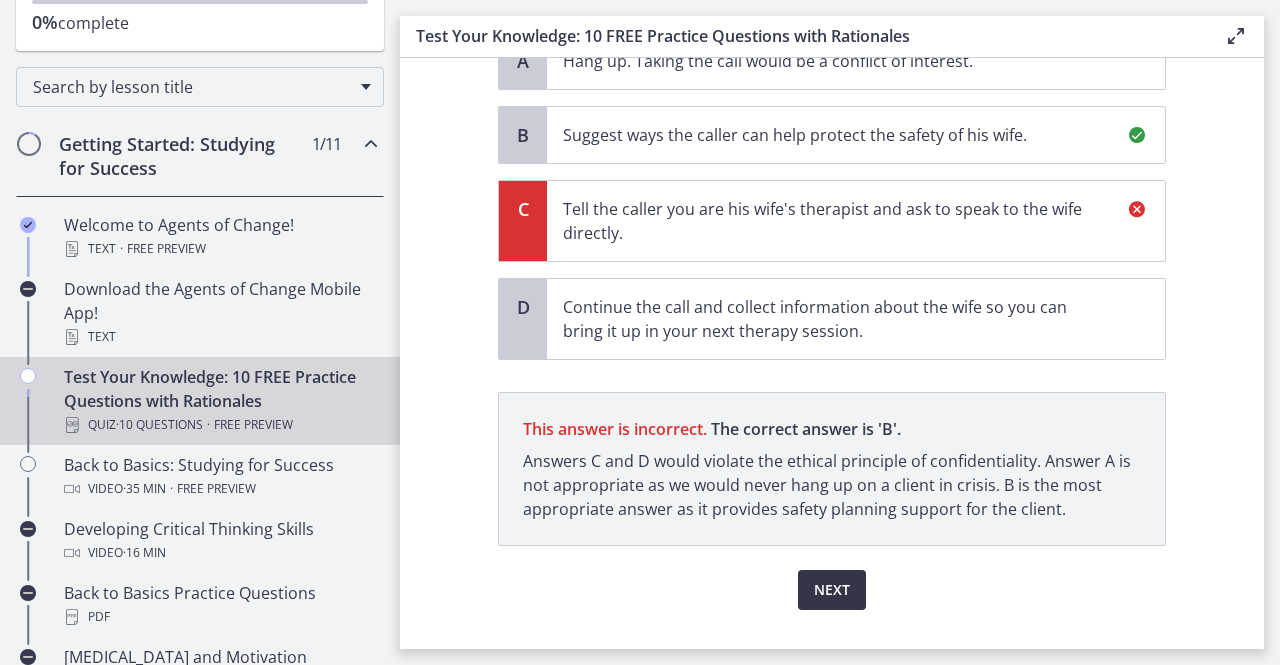 scroll, scrollTop: 485, scrollLeft: 0, axis: vertical 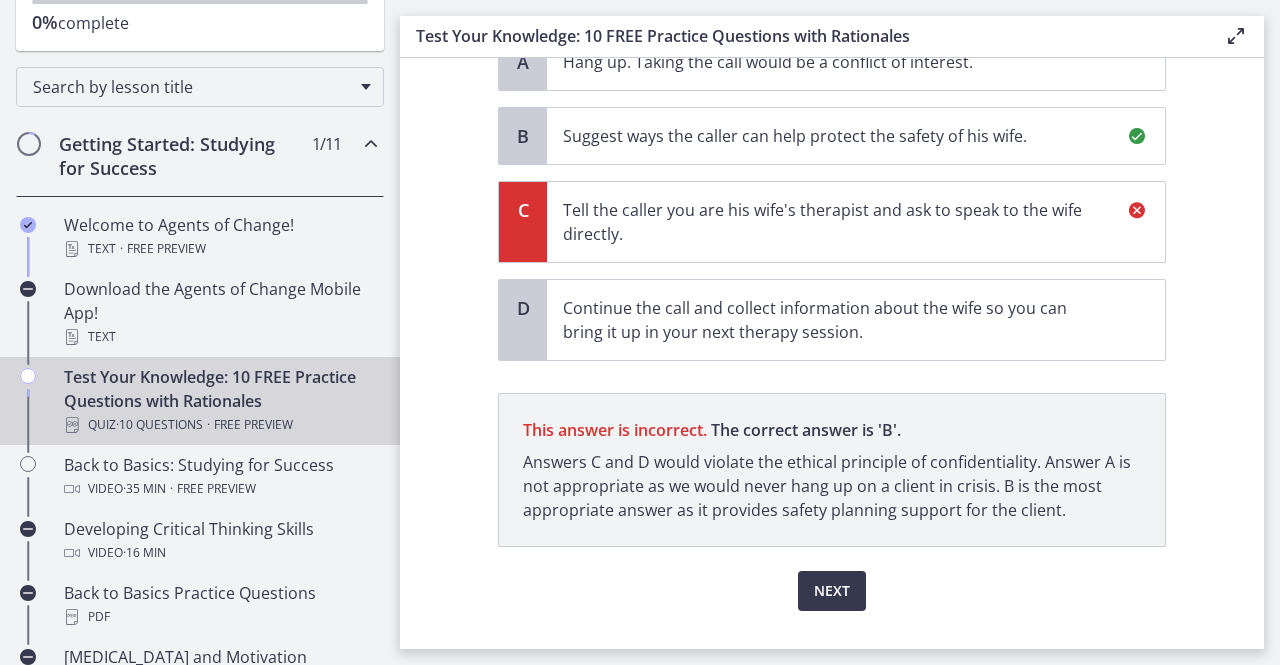 drag, startPoint x: 820, startPoint y: 553, endPoint x: 725, endPoint y: 442, distance: 146.1027 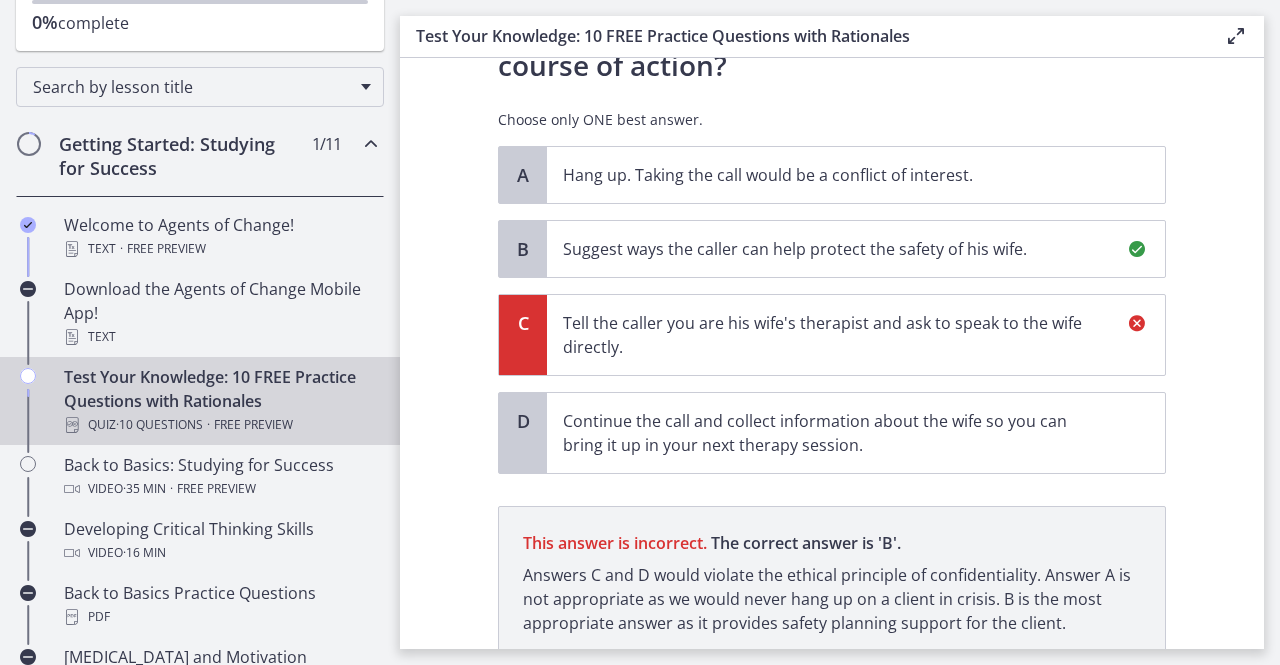 scroll, scrollTop: 523, scrollLeft: 0, axis: vertical 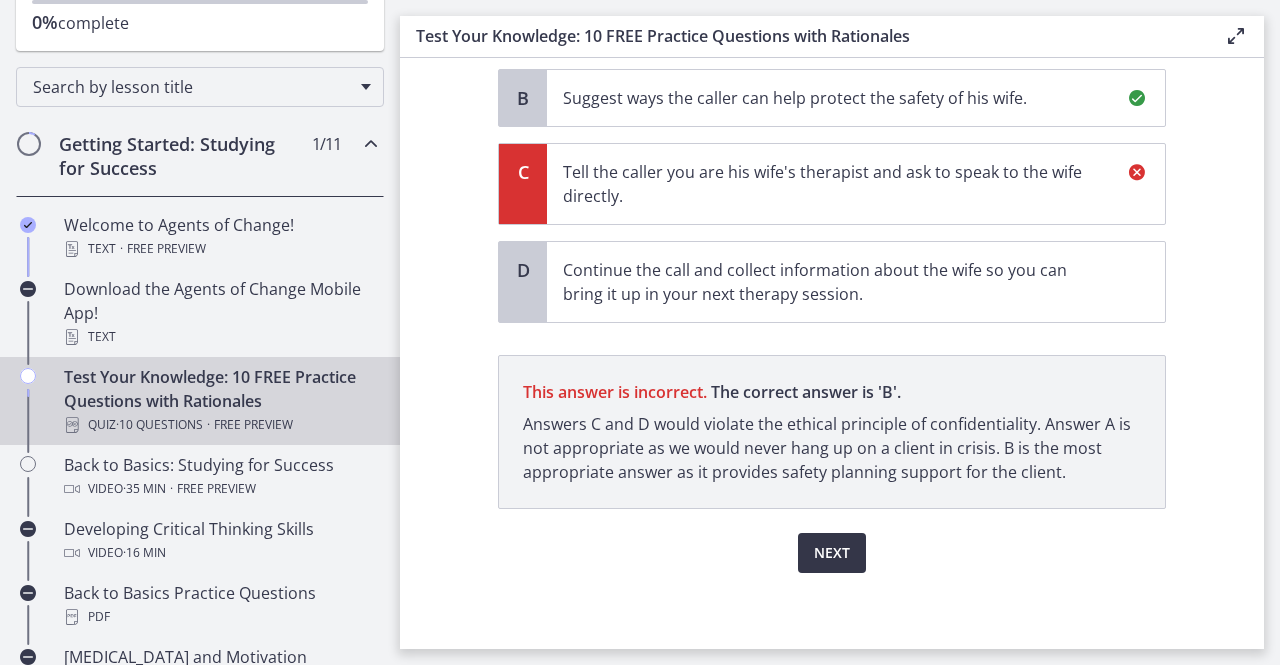 click on "Next" at bounding box center [832, 553] 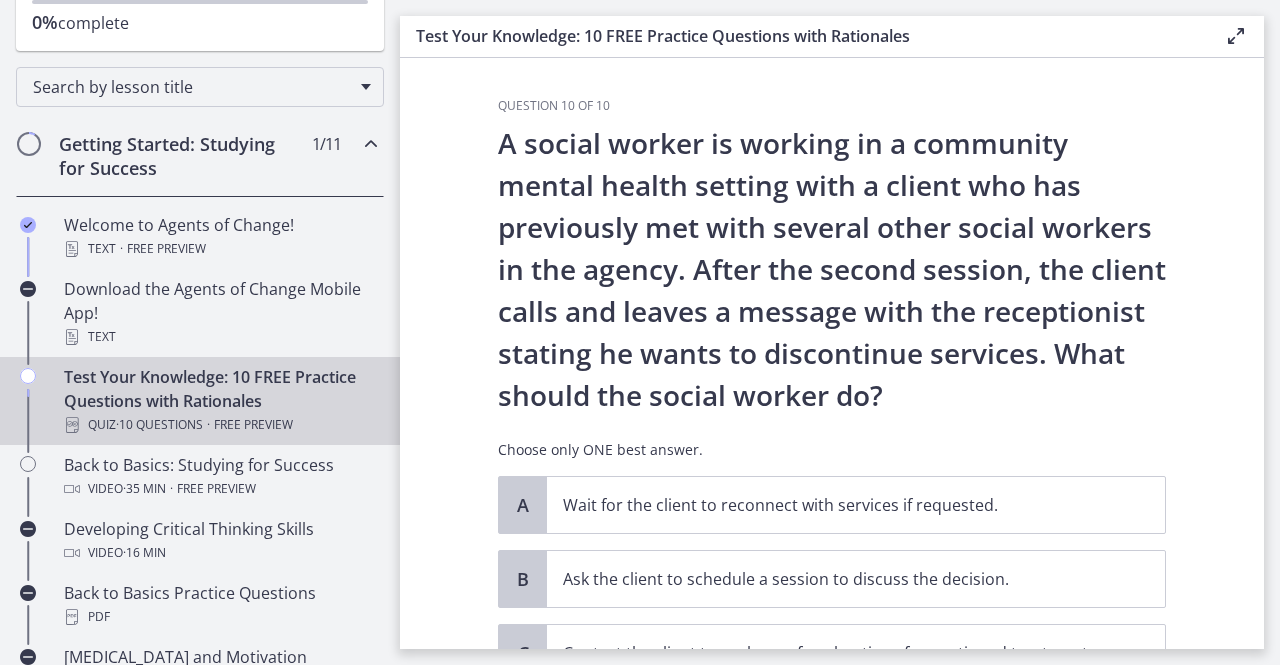 scroll, scrollTop: 6, scrollLeft: 0, axis: vertical 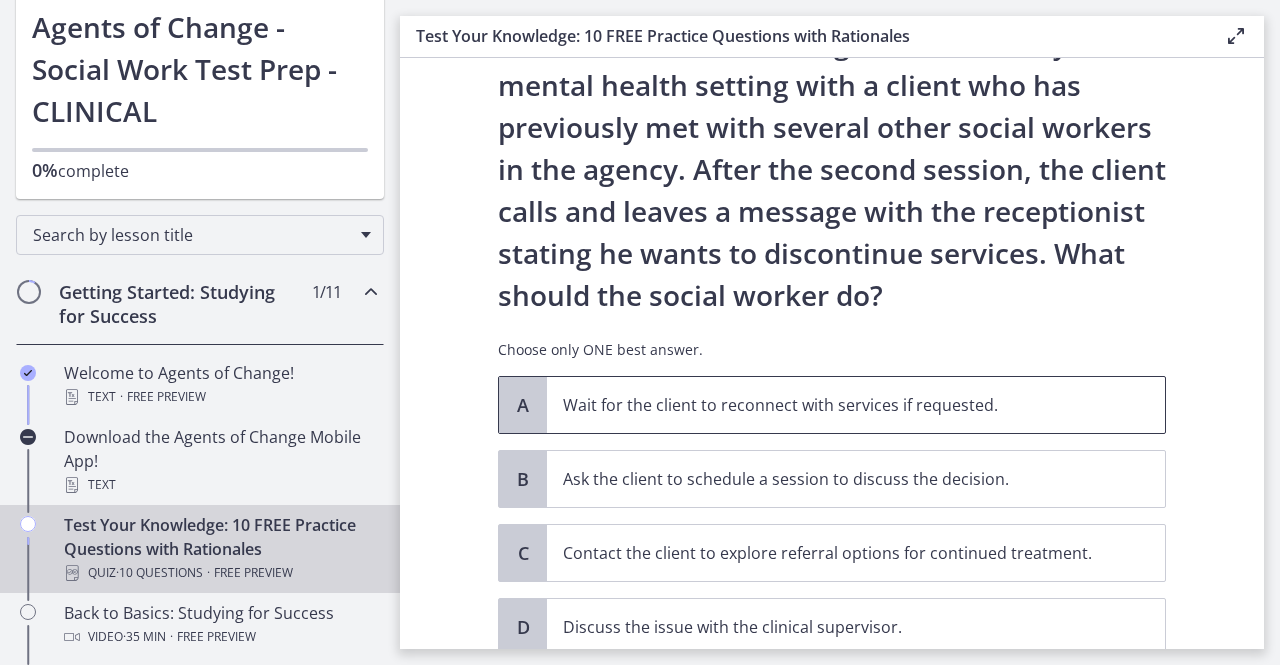 click on "Wait for the client to reconnect with services if requested." at bounding box center [856, 405] 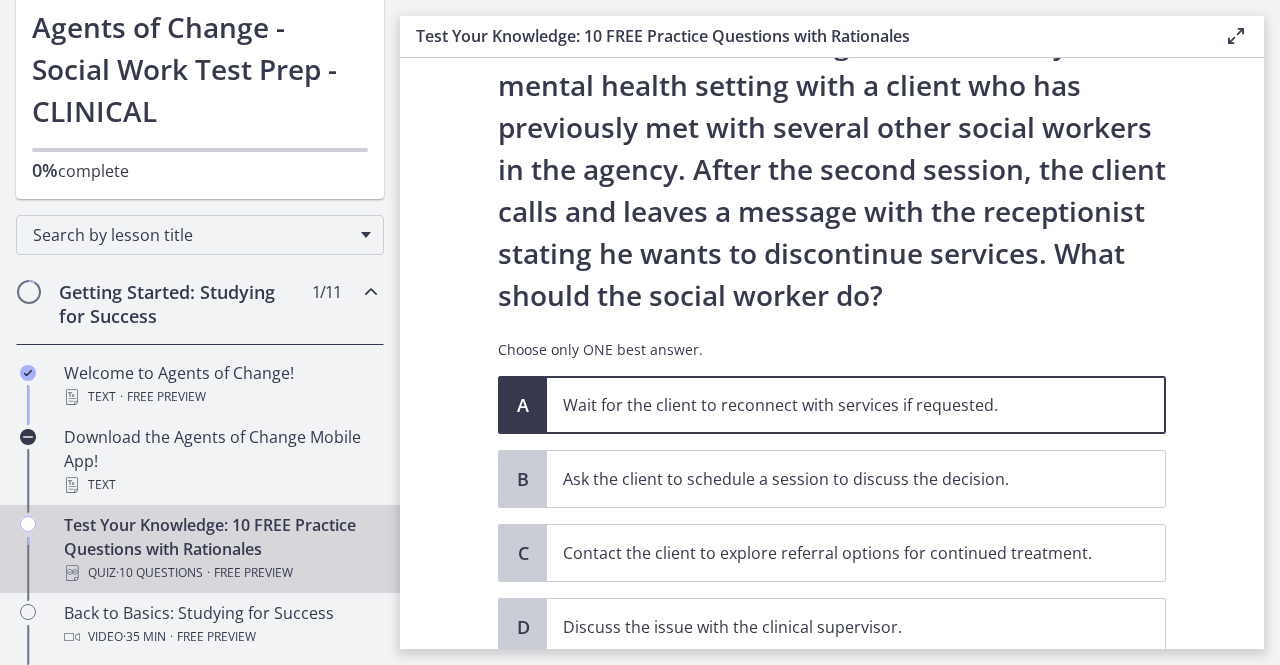 scroll, scrollTop: 248, scrollLeft: 0, axis: vertical 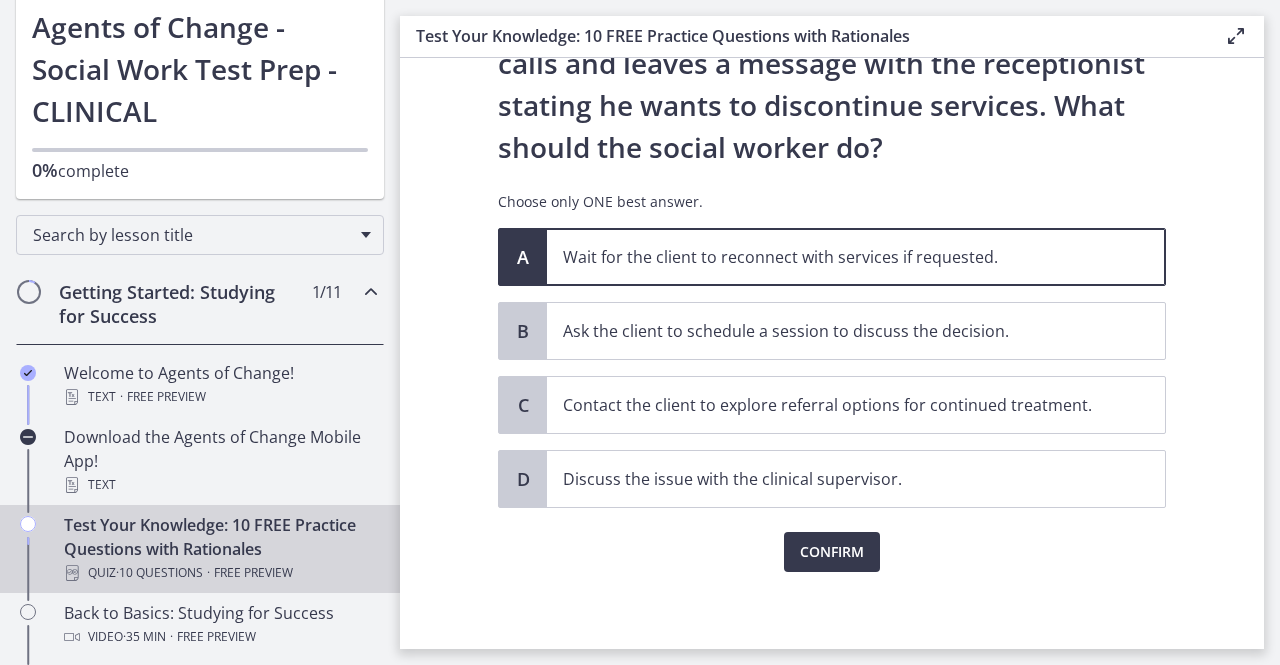 click on "Question   10   of   10
A social worker is working in a community mental health setting with a client who has previously met with several other social workers in the agency. After the second session, the client calls and leaves a message with the receptionist stating he wants to discontinue services. What should the social worker do?
Choose only ONE best answer.
A
Wait for the client to reconnect with services if requested.
B
Ask the client to schedule a session to discuss the decision.
C
Contact the client to explore referral options for continued treatment.
D
Discuss the issue with the clinical supervisor." 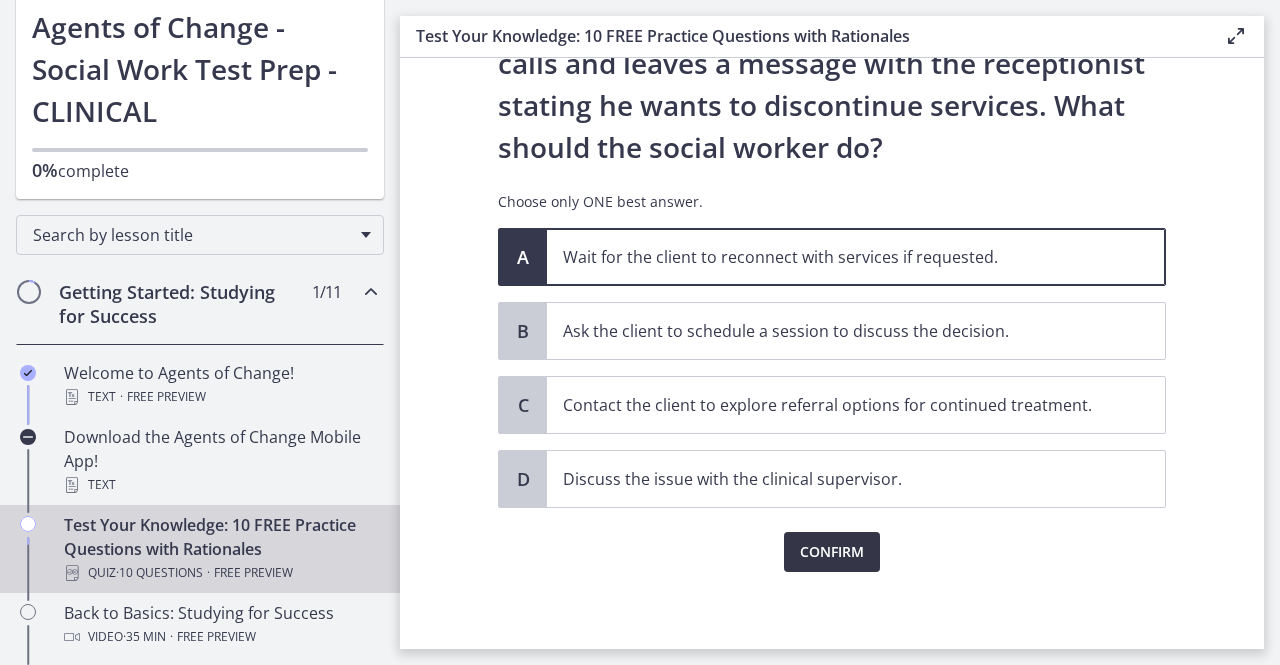 click on "Confirm" at bounding box center (832, 552) 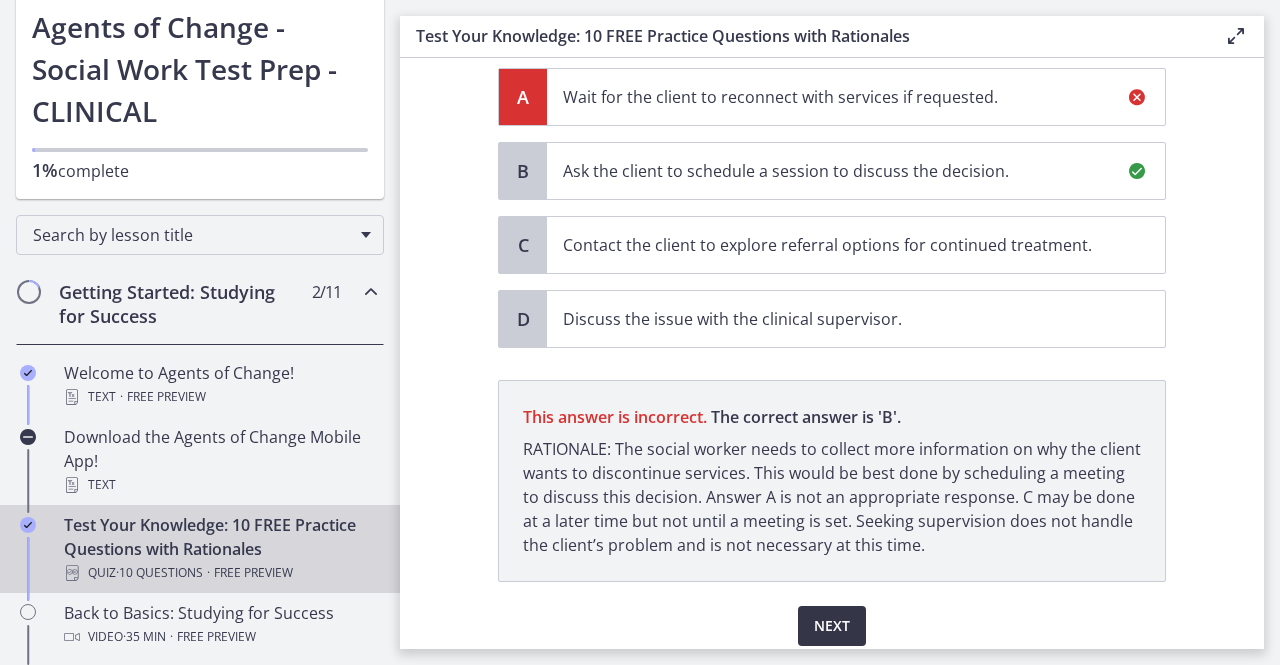 scroll, scrollTop: 407, scrollLeft: 0, axis: vertical 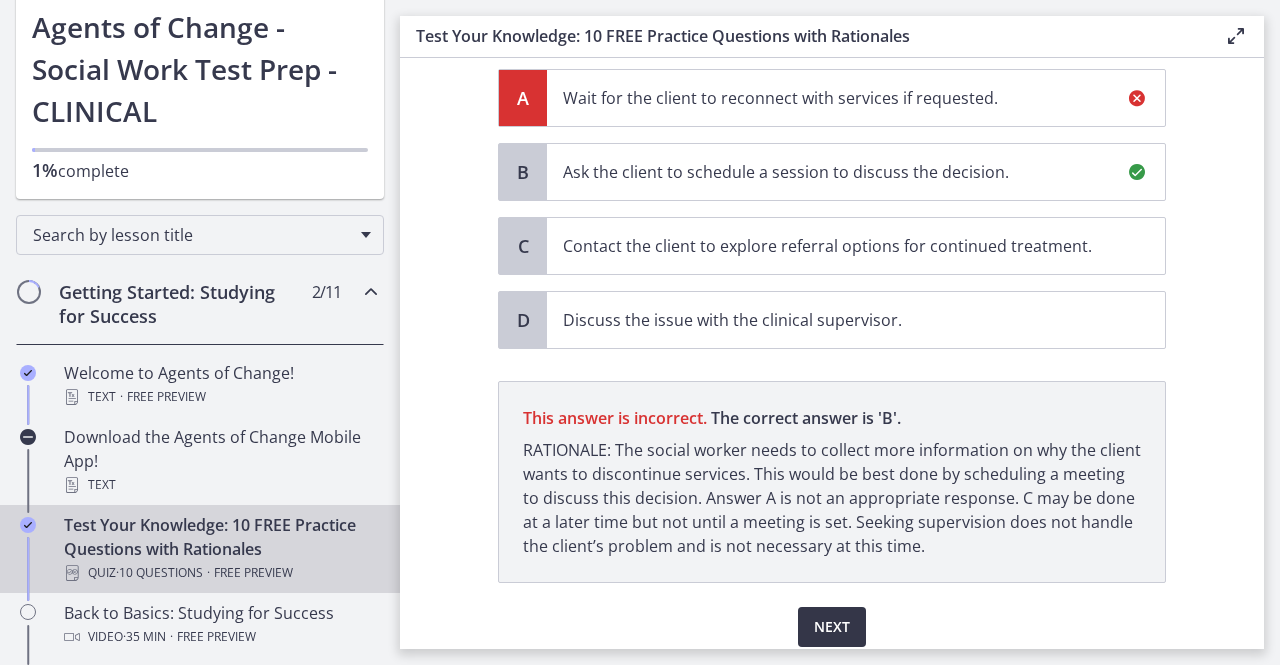 click on "Next" at bounding box center (832, 627) 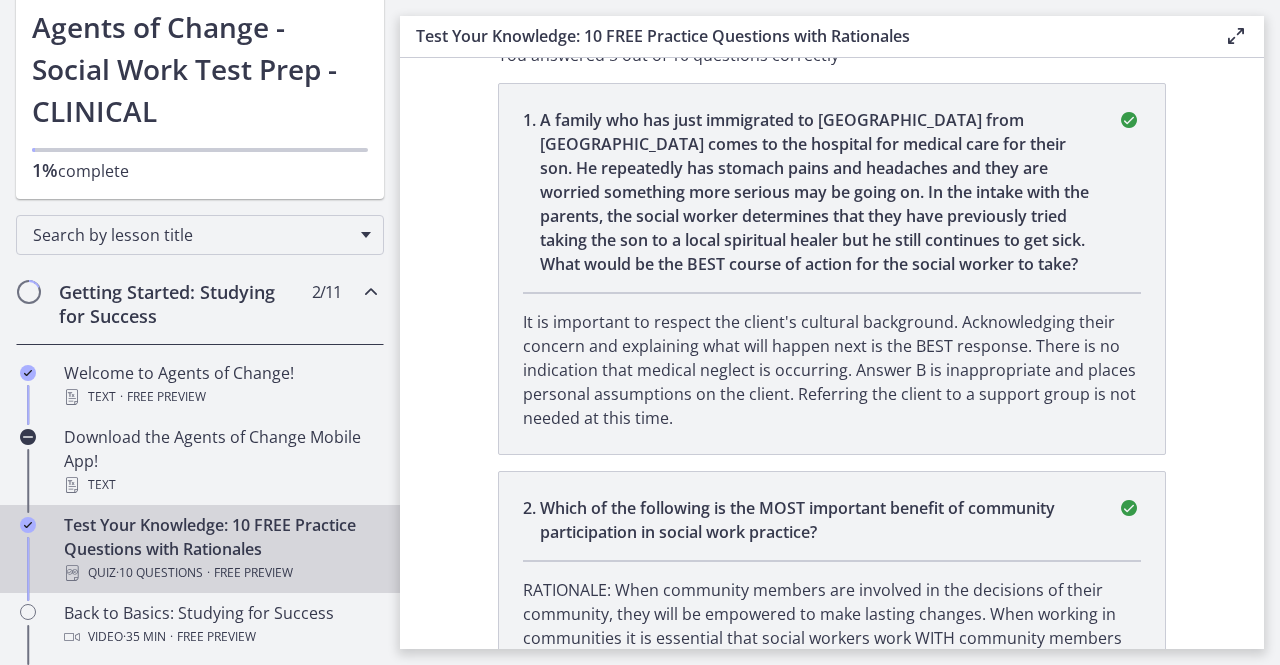 scroll, scrollTop: 0, scrollLeft: 0, axis: both 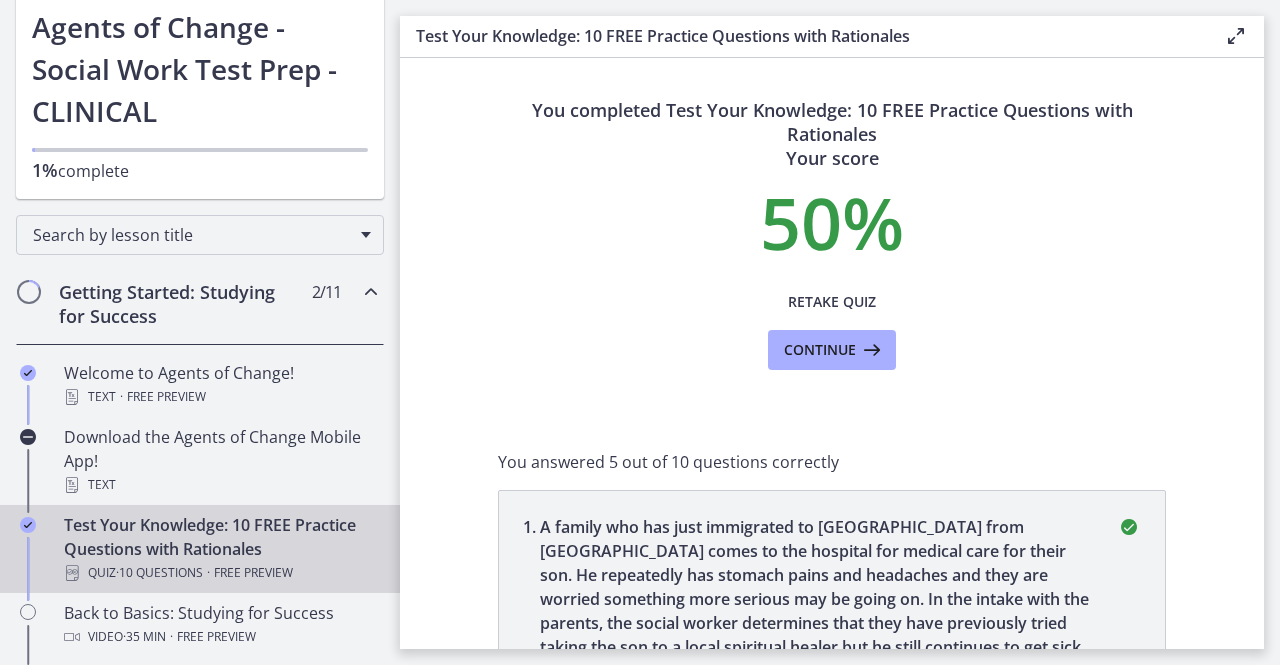 click on "Retake Quiz
Continue" at bounding box center (832, 326) 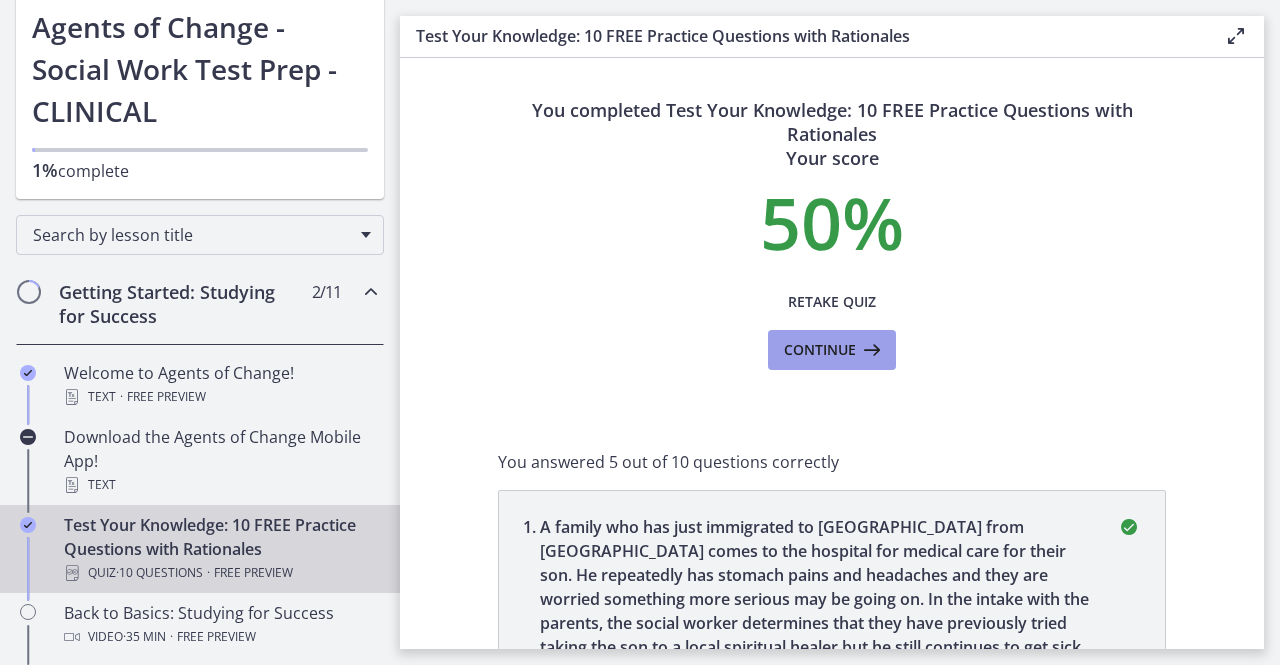 click at bounding box center [870, 350] 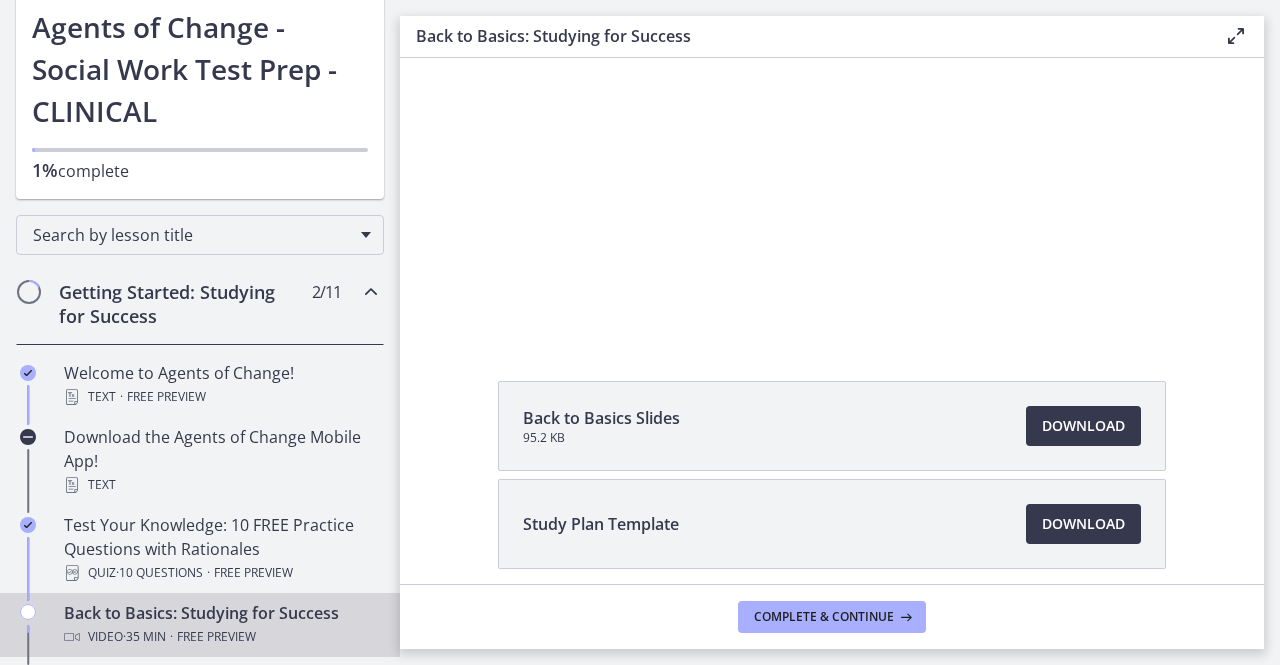 scroll, scrollTop: 191, scrollLeft: 0, axis: vertical 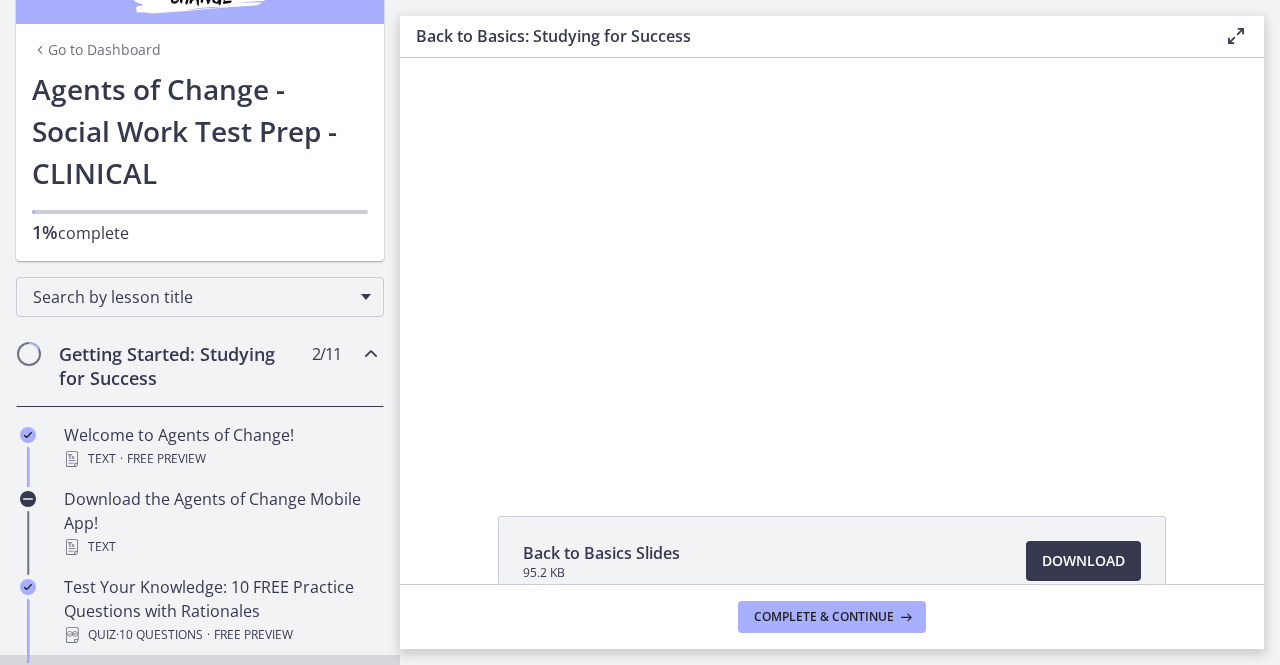 click on "Go to Dashboard" at bounding box center [96, 50] 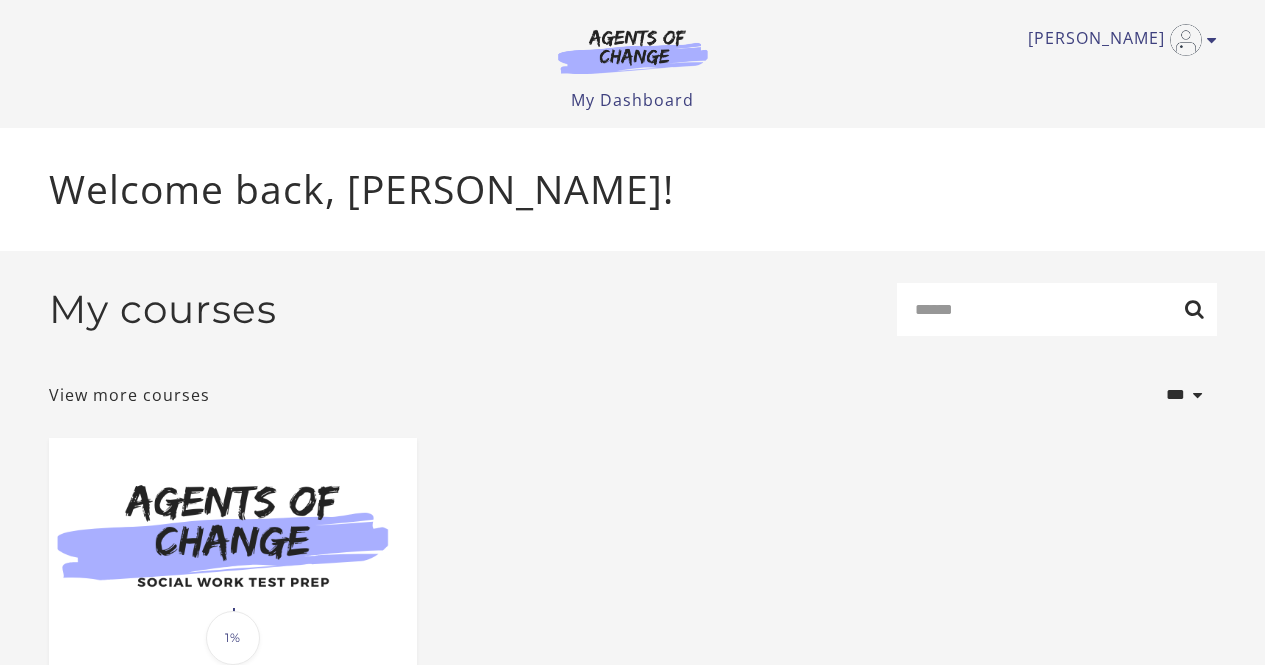 scroll, scrollTop: 0, scrollLeft: 0, axis: both 